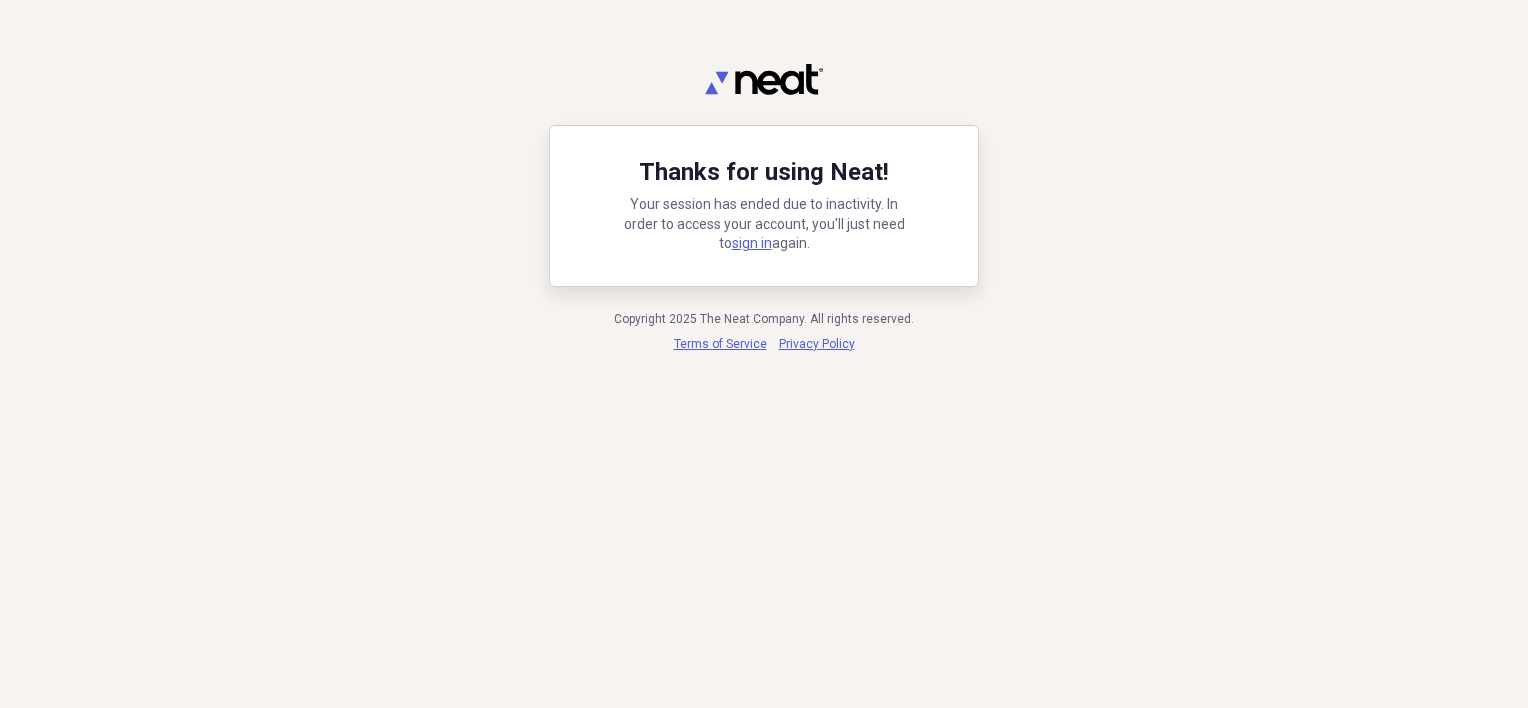 scroll, scrollTop: 0, scrollLeft: 0, axis: both 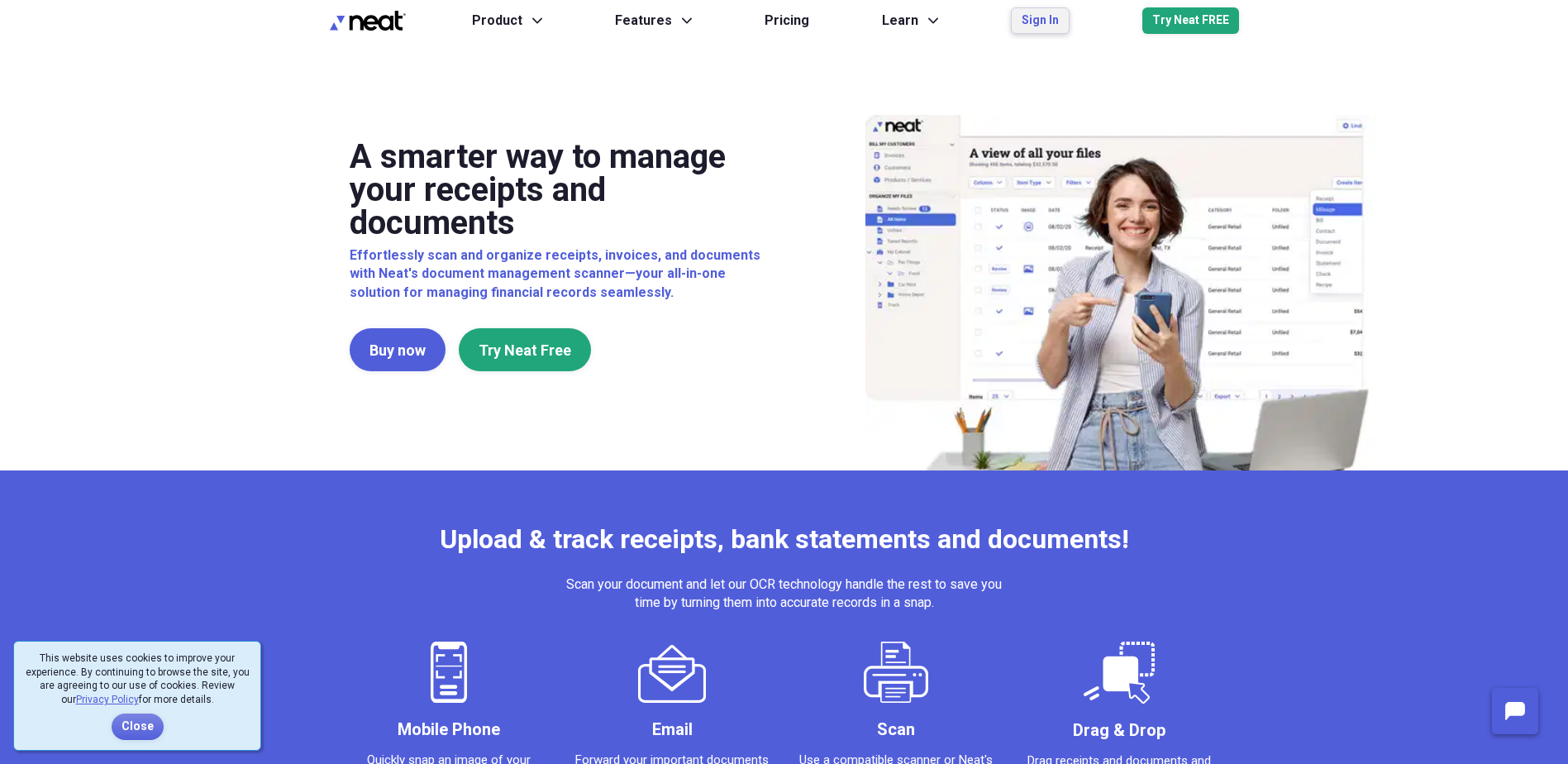click on "Sign In" at bounding box center [1040, 21] 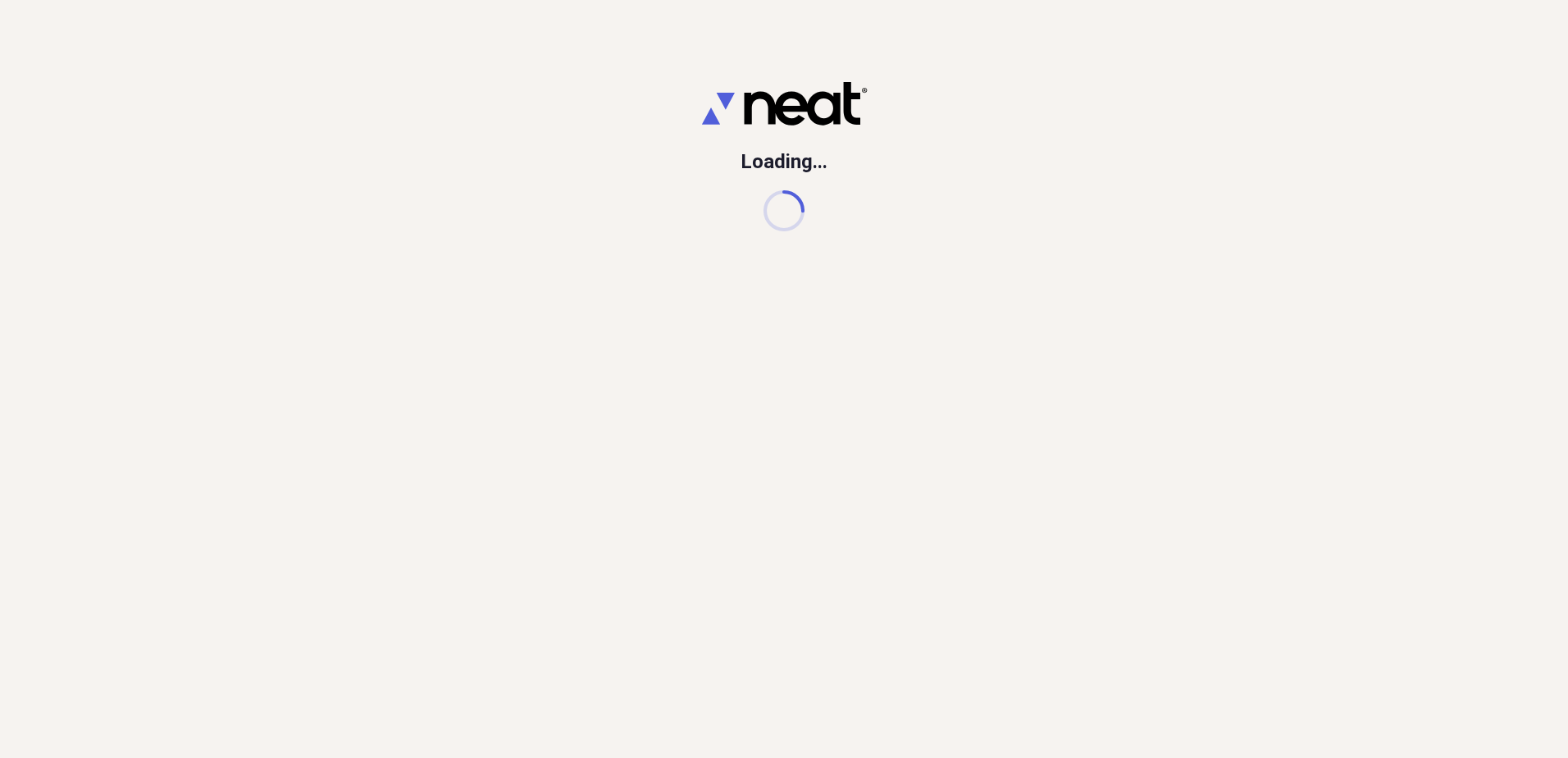 scroll, scrollTop: 0, scrollLeft: 0, axis: both 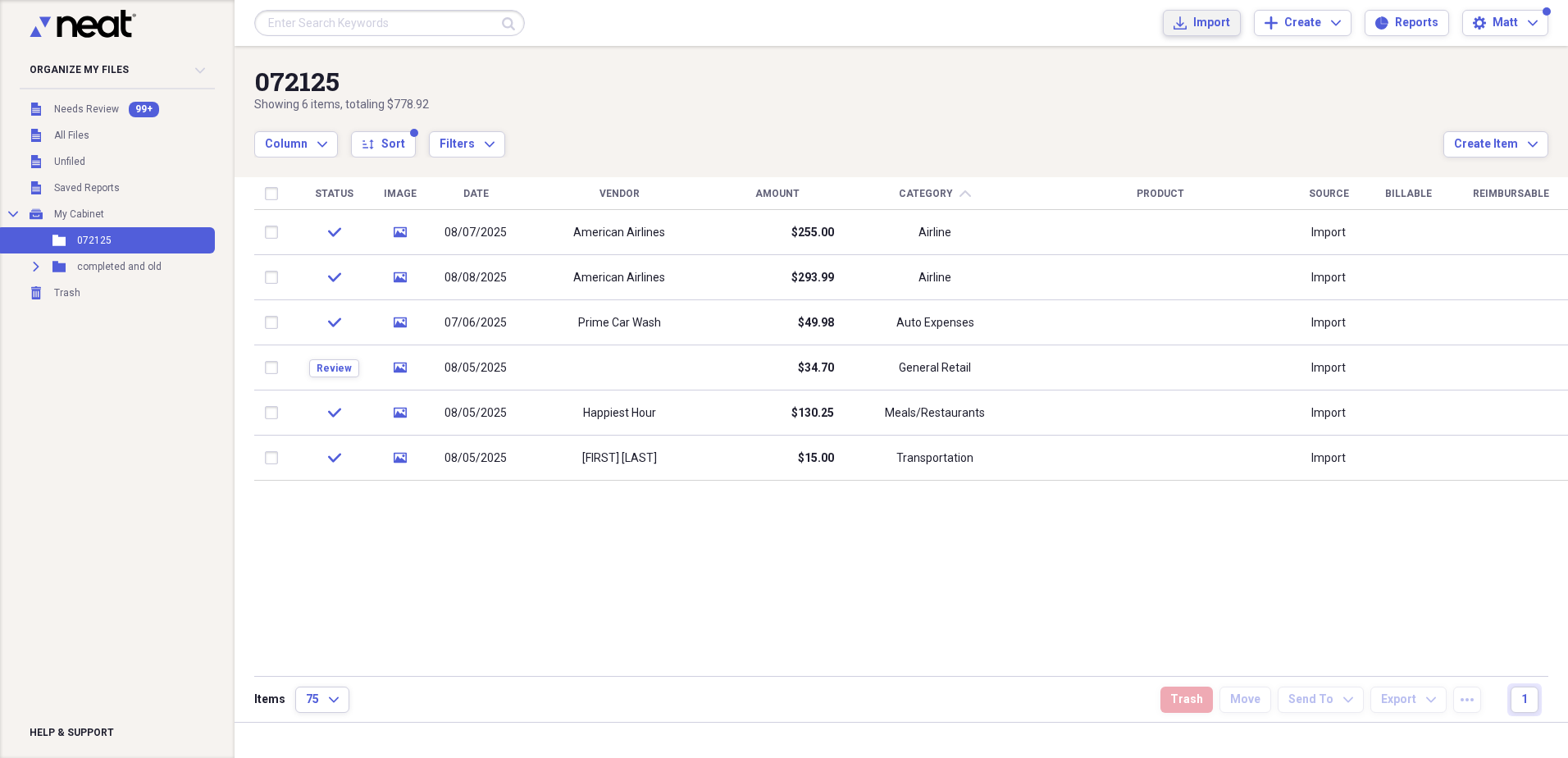 click on "Import Import" at bounding box center [1201, 23] 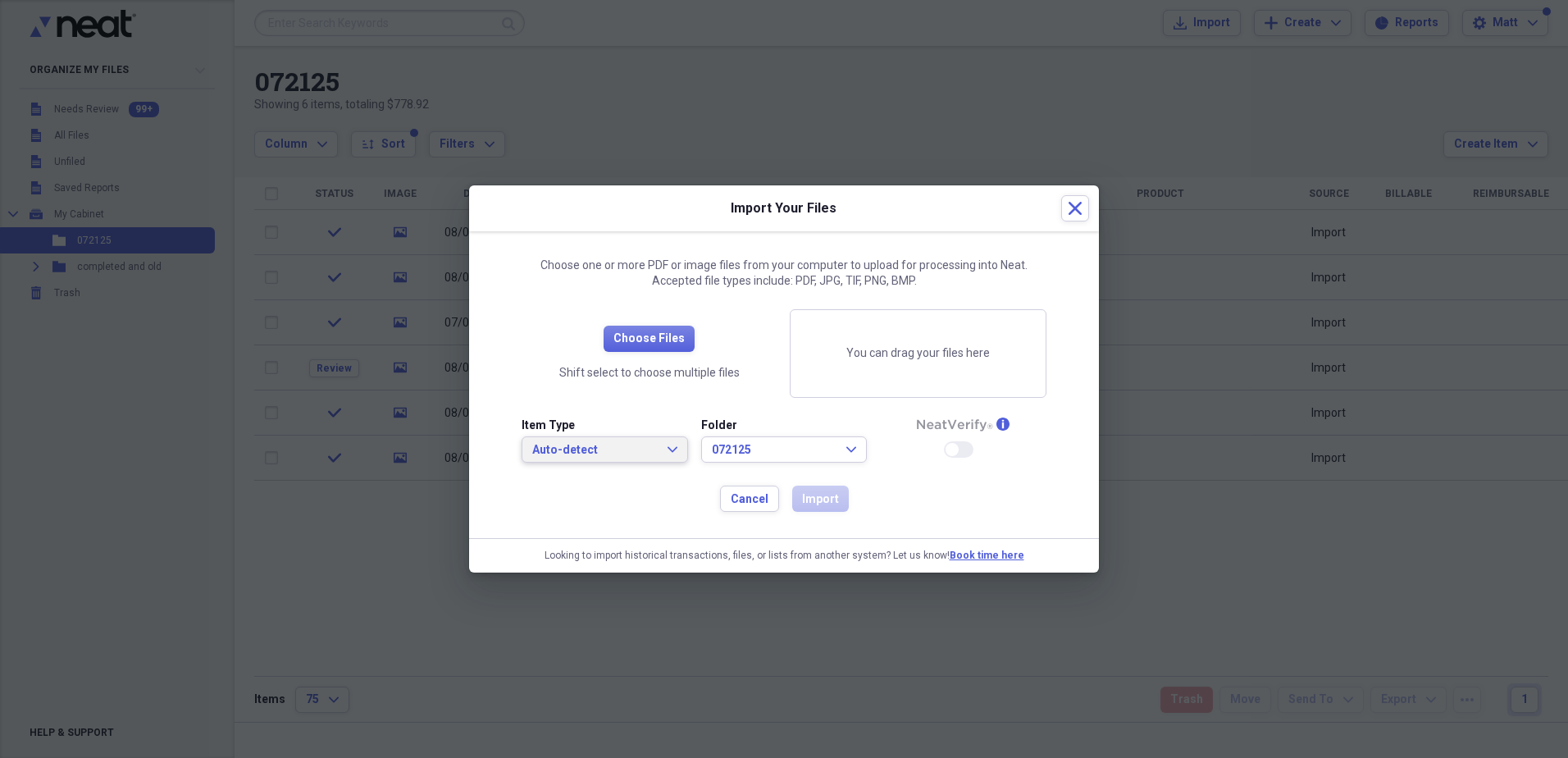 click on "Expand" 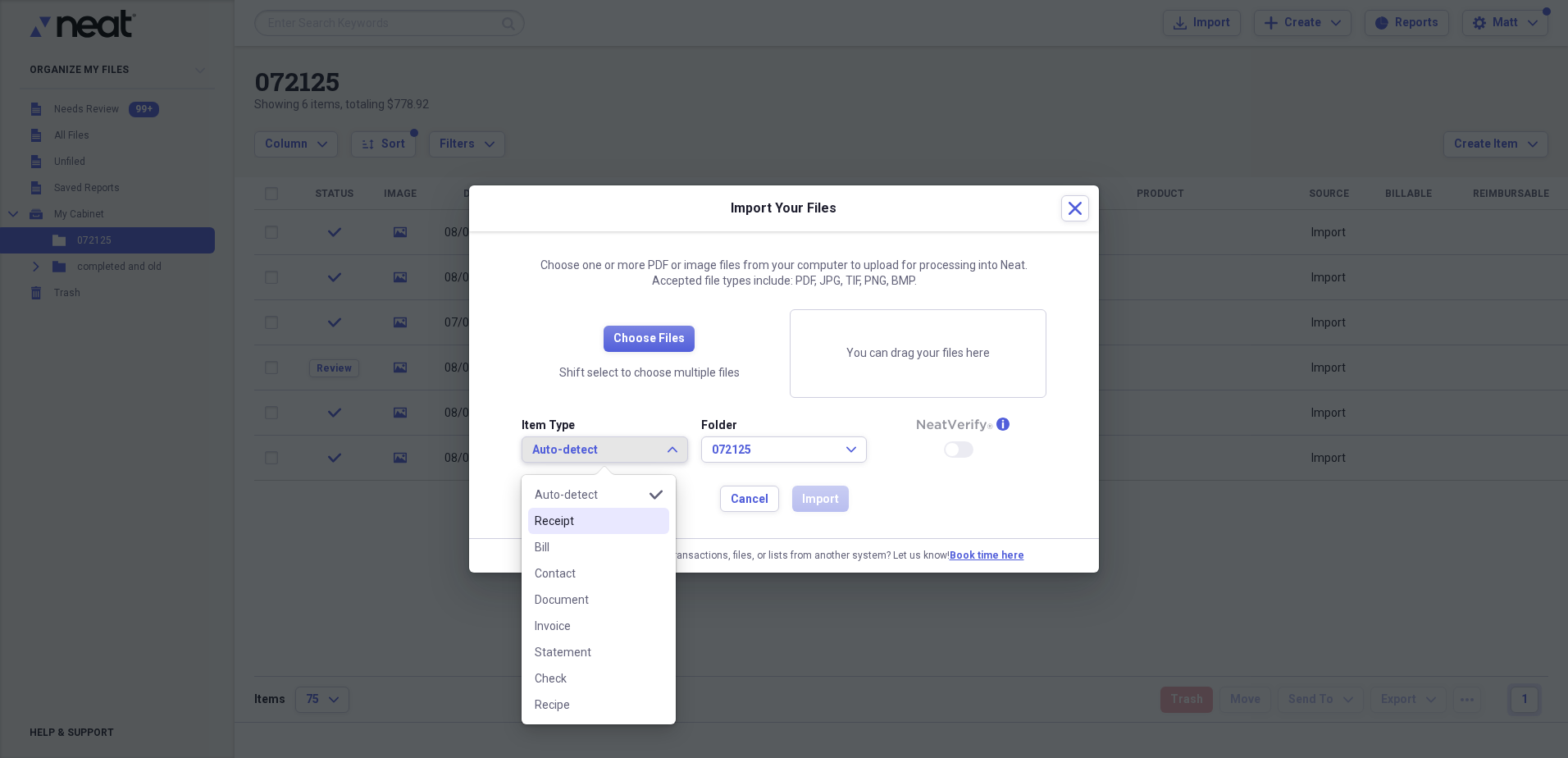 click on "Receipt" at bounding box center [589, 521] 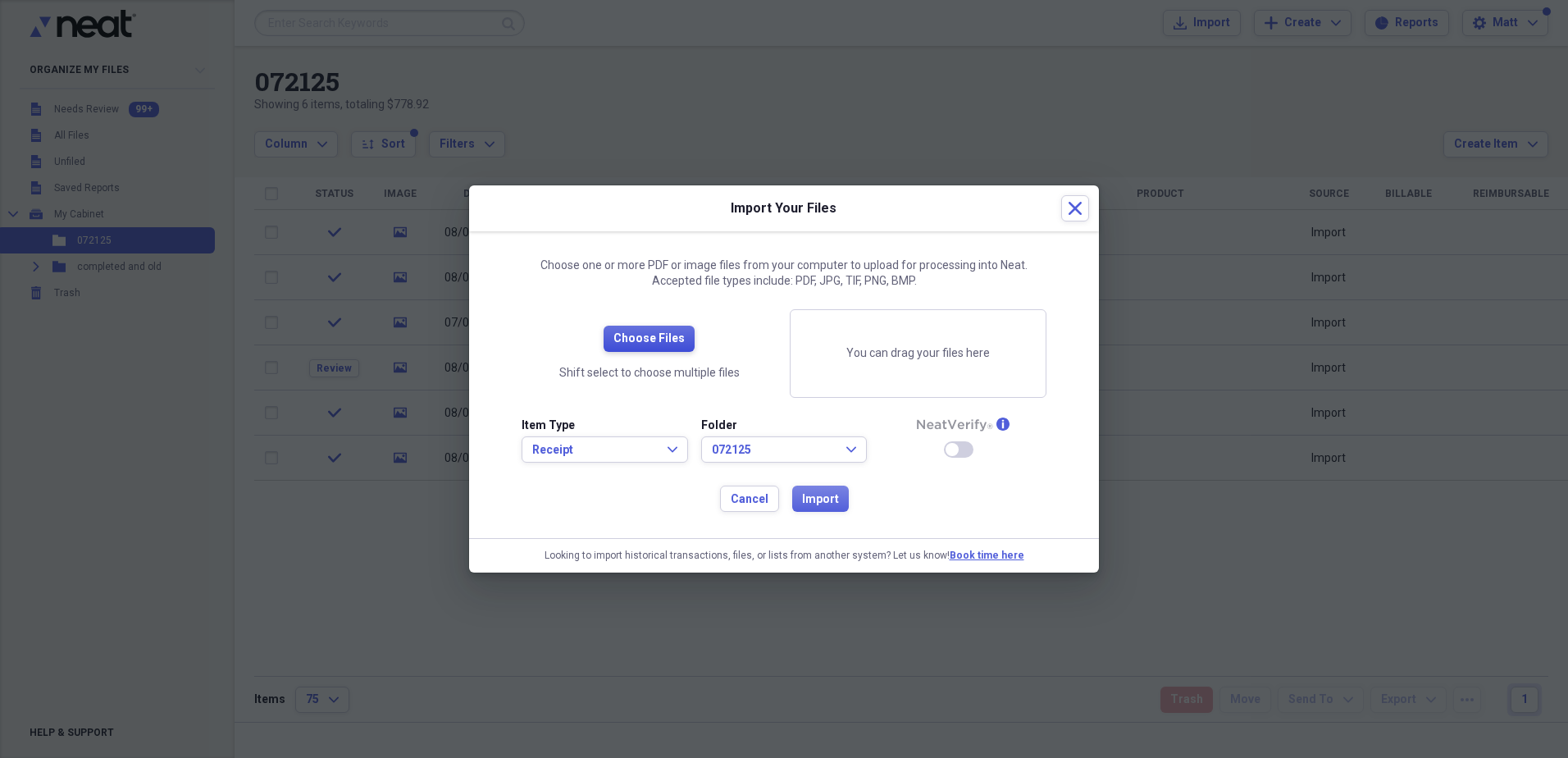 click on "Choose Files" at bounding box center [649, 339] 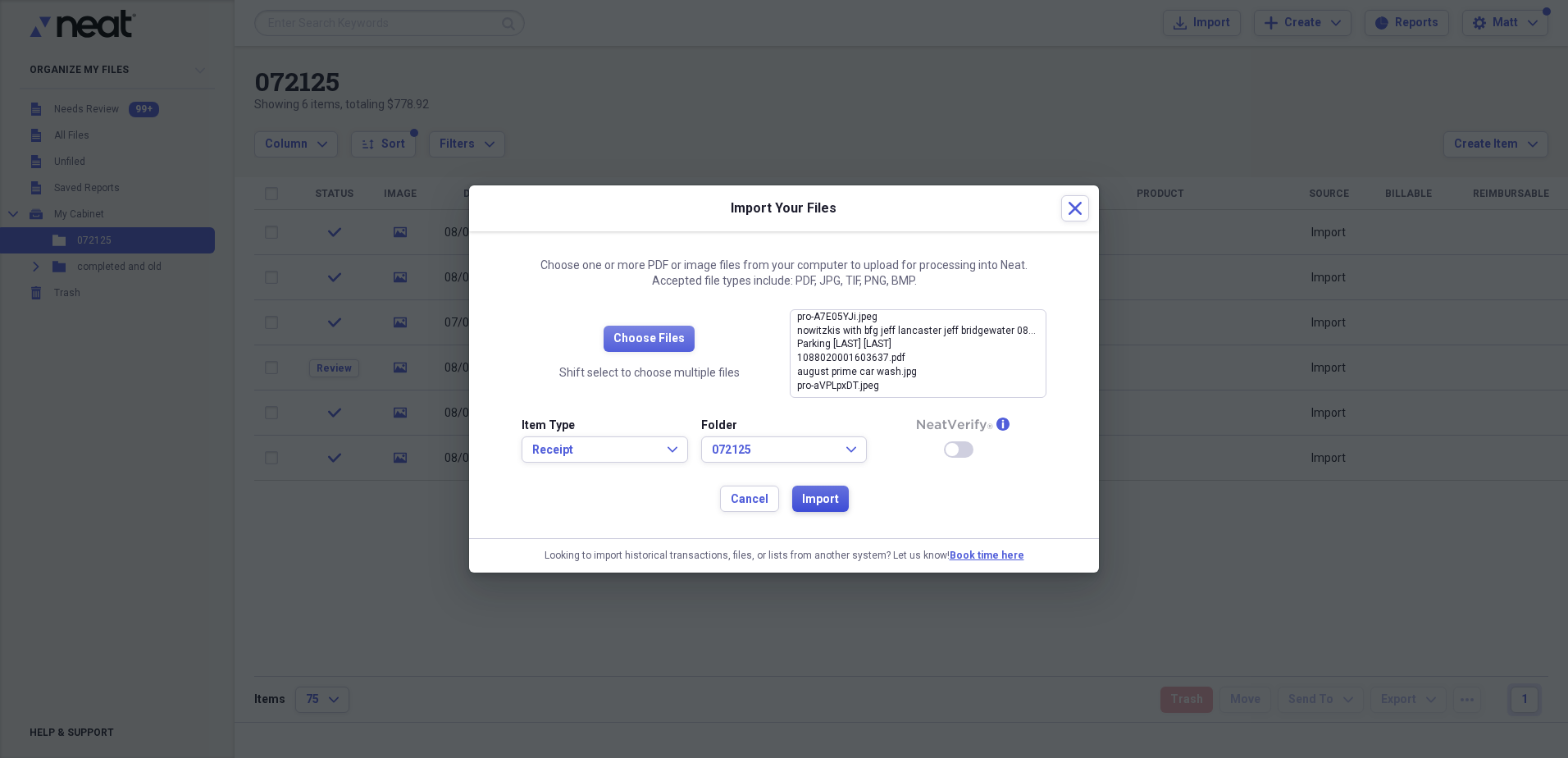 click on "Import" at bounding box center [820, 500] 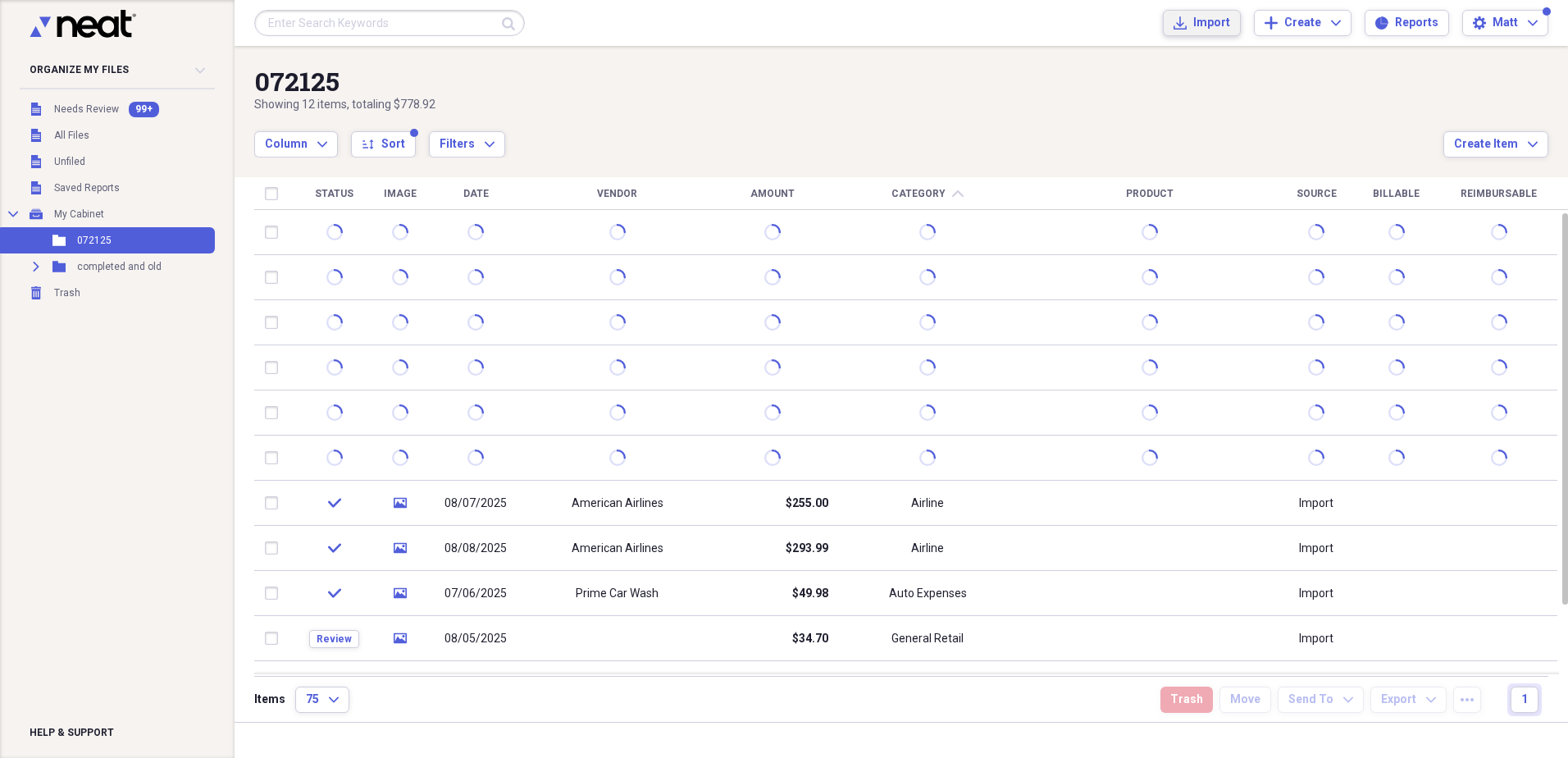click on "Import" 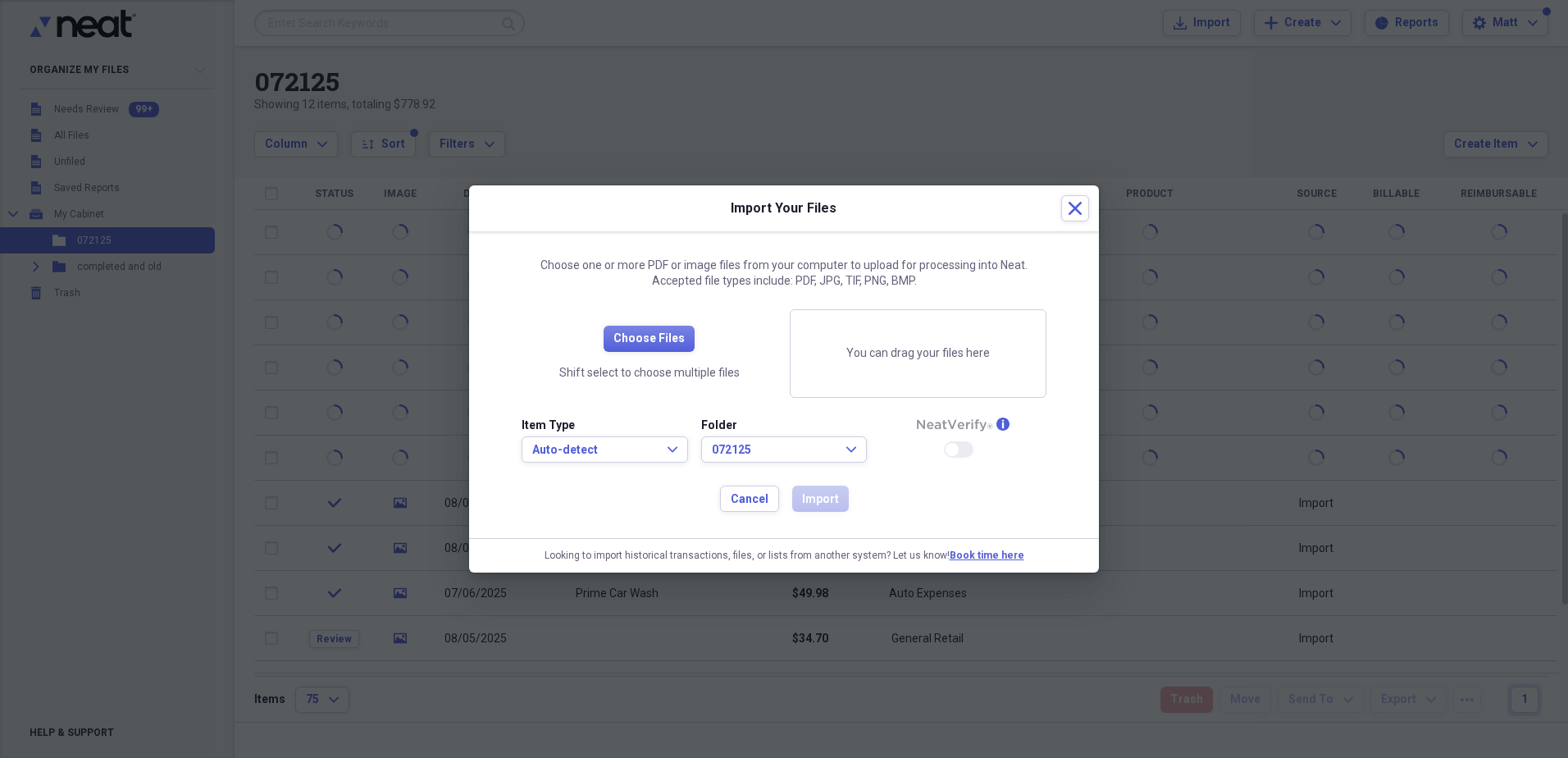 click on "Choose Files Shift select to choose multiple files" at bounding box center (649, 354) 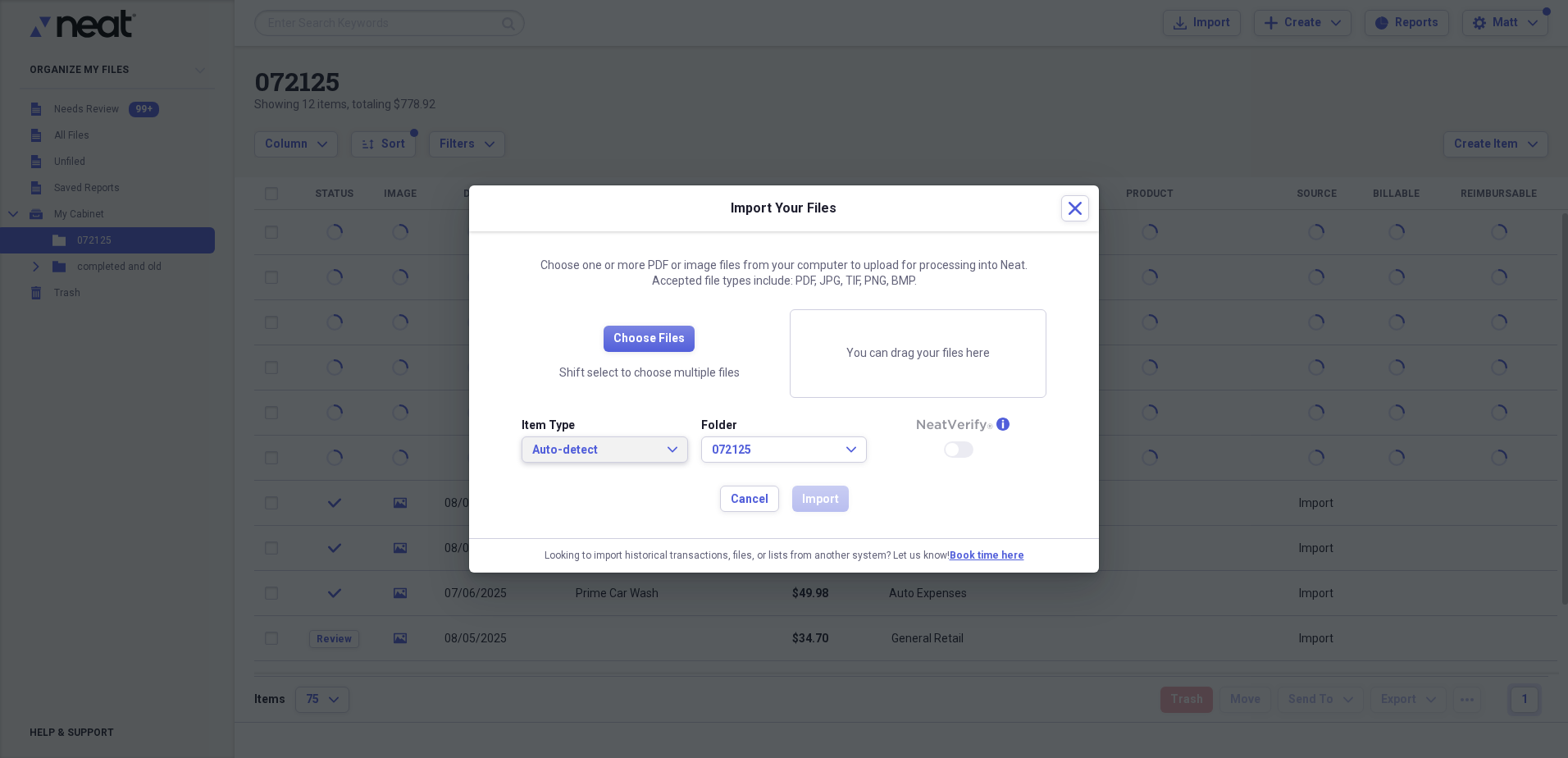 click on "Auto-detect" at bounding box center (595, 450) 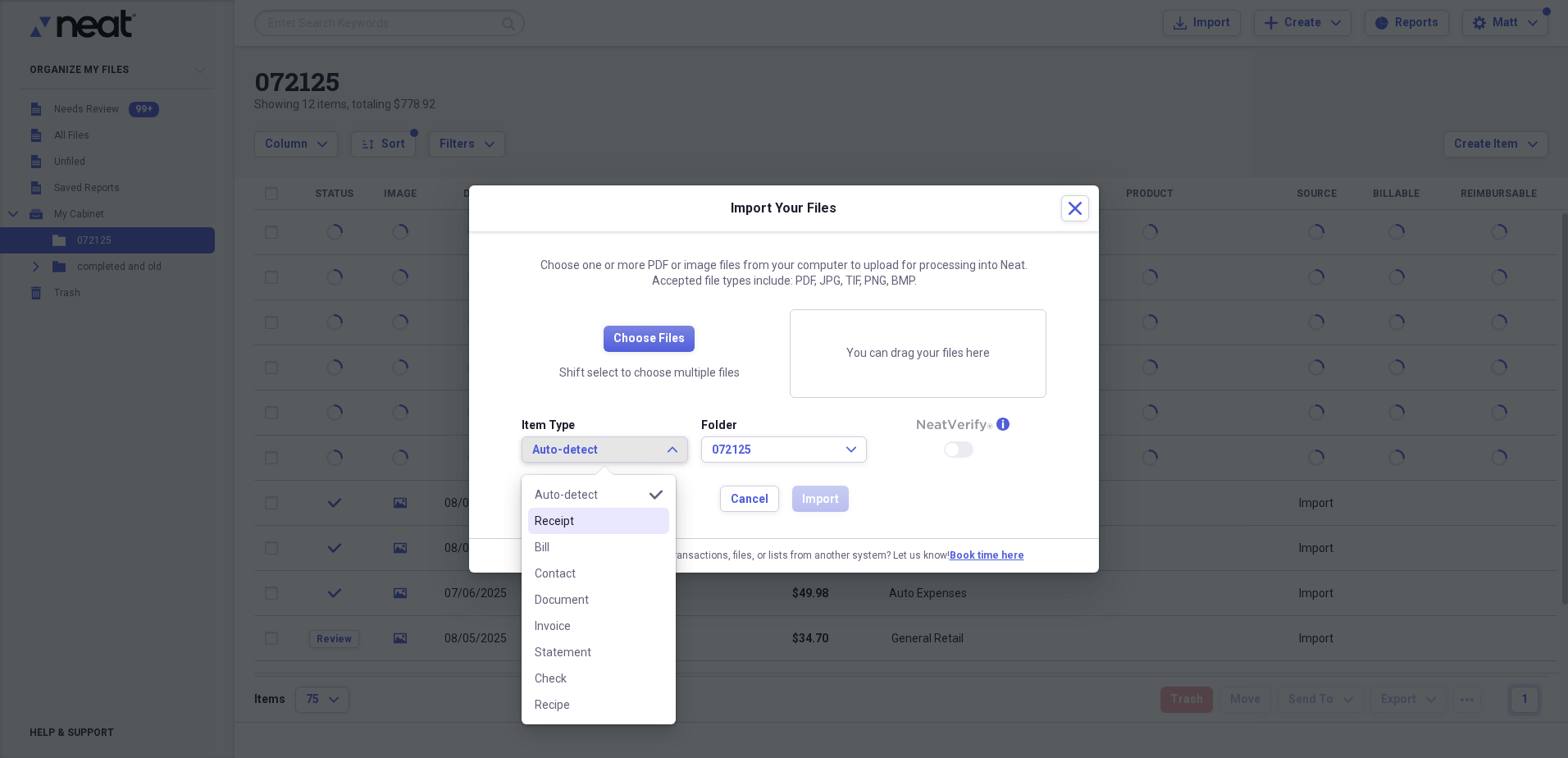 click on "Receipt" at bounding box center [589, 521] 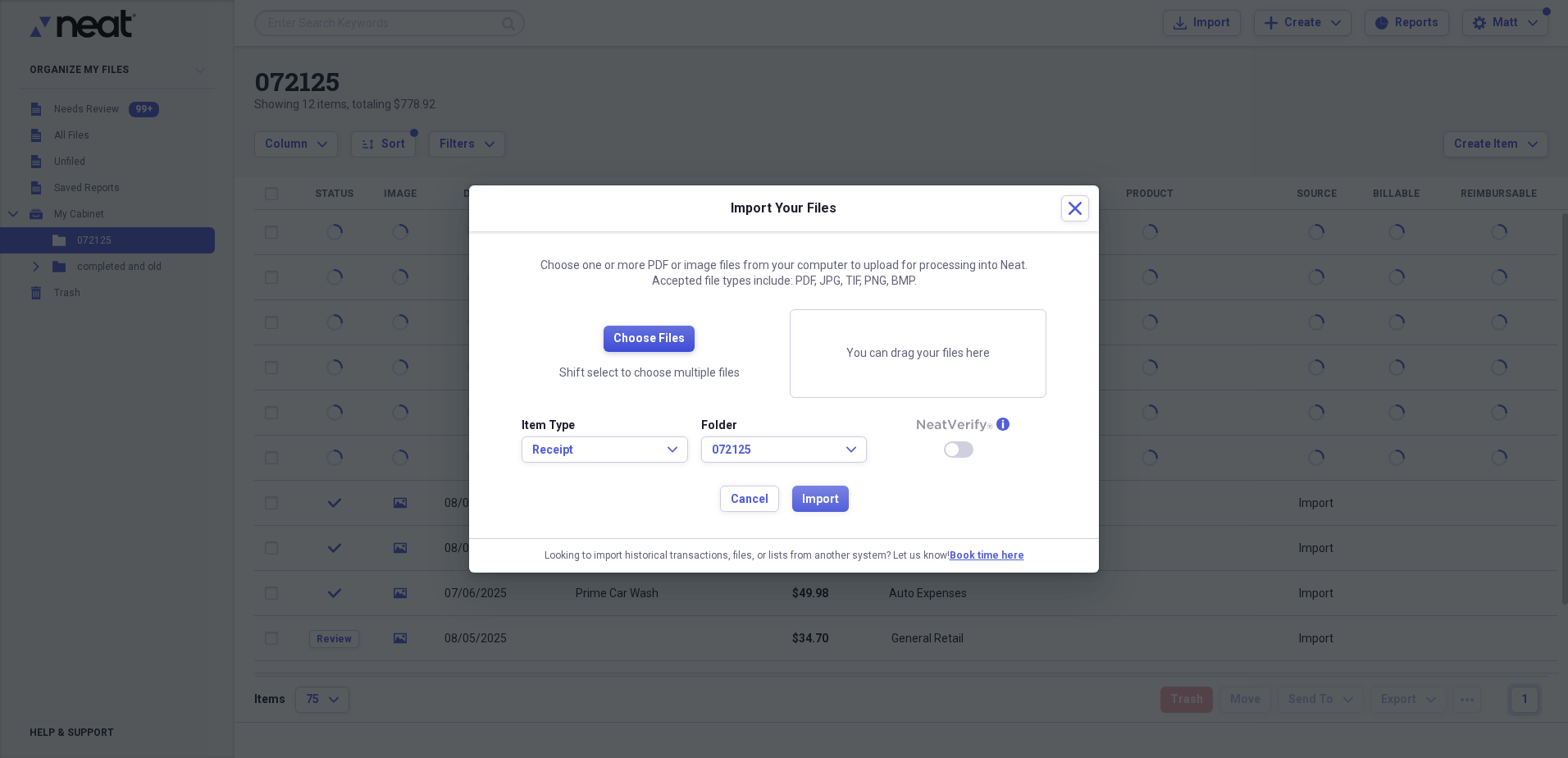 click on "Choose Files" at bounding box center [649, 339] 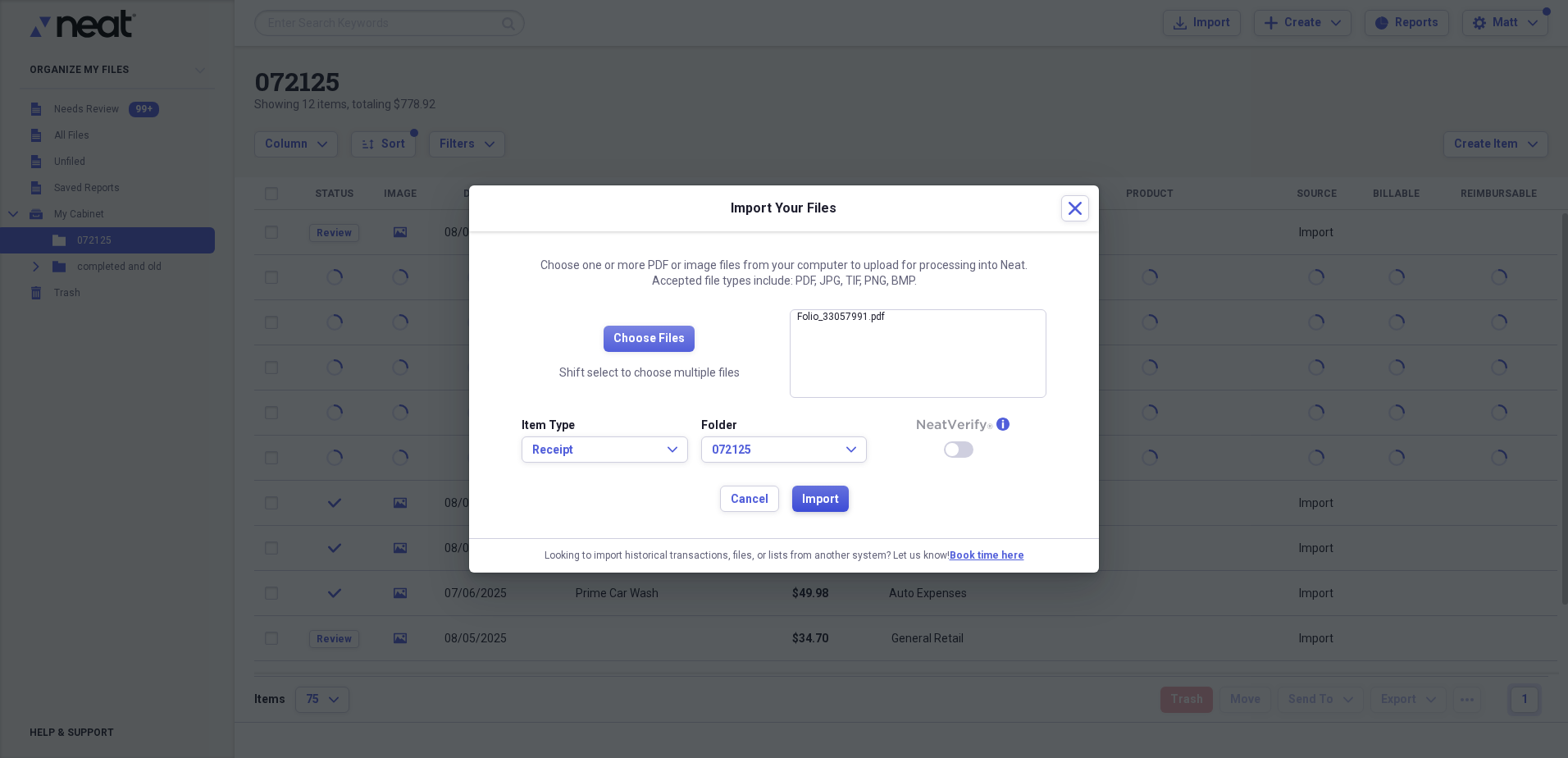 click on "Import" at bounding box center (820, 500) 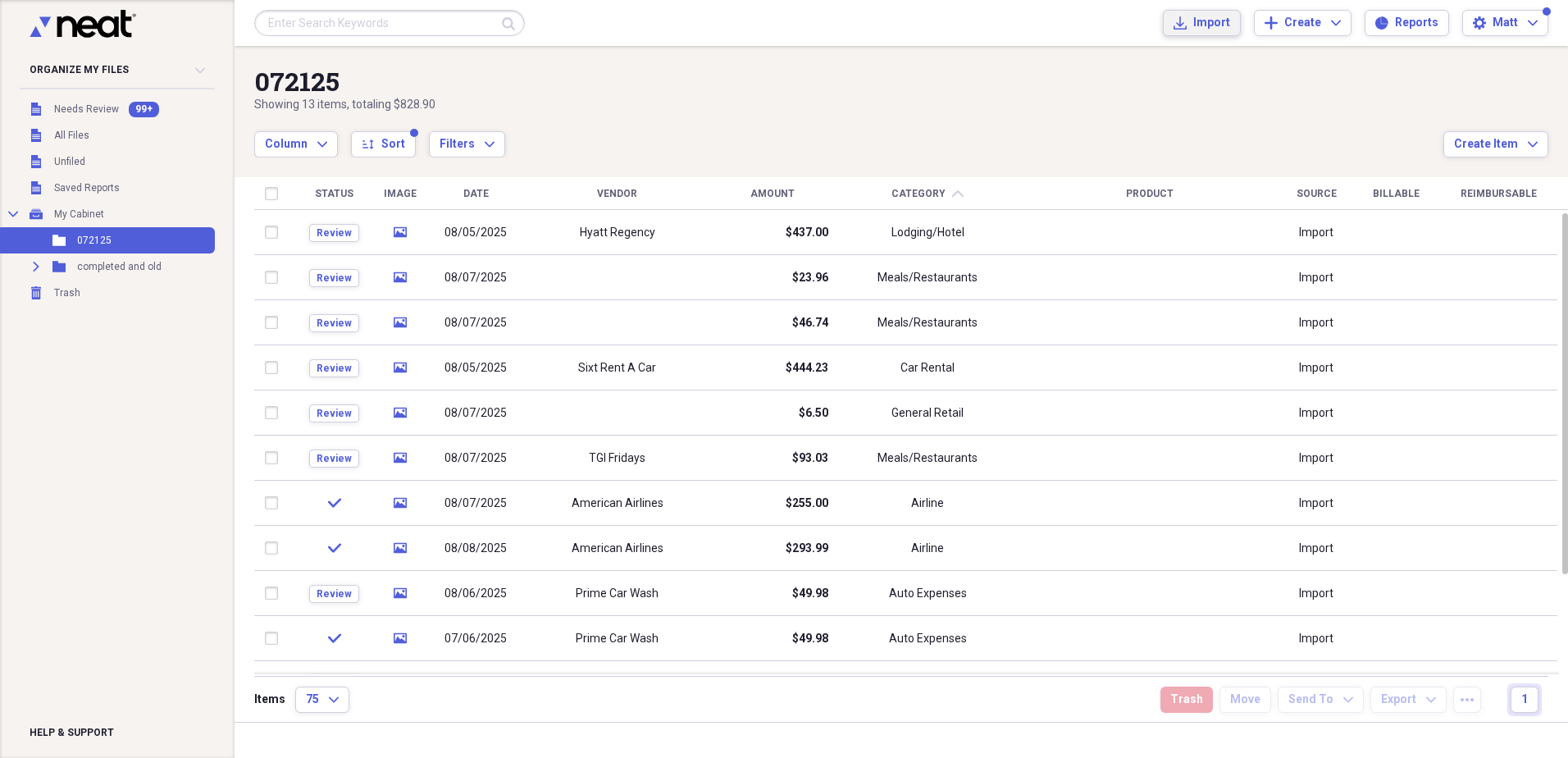 click on "Import" at bounding box center [1211, 23] 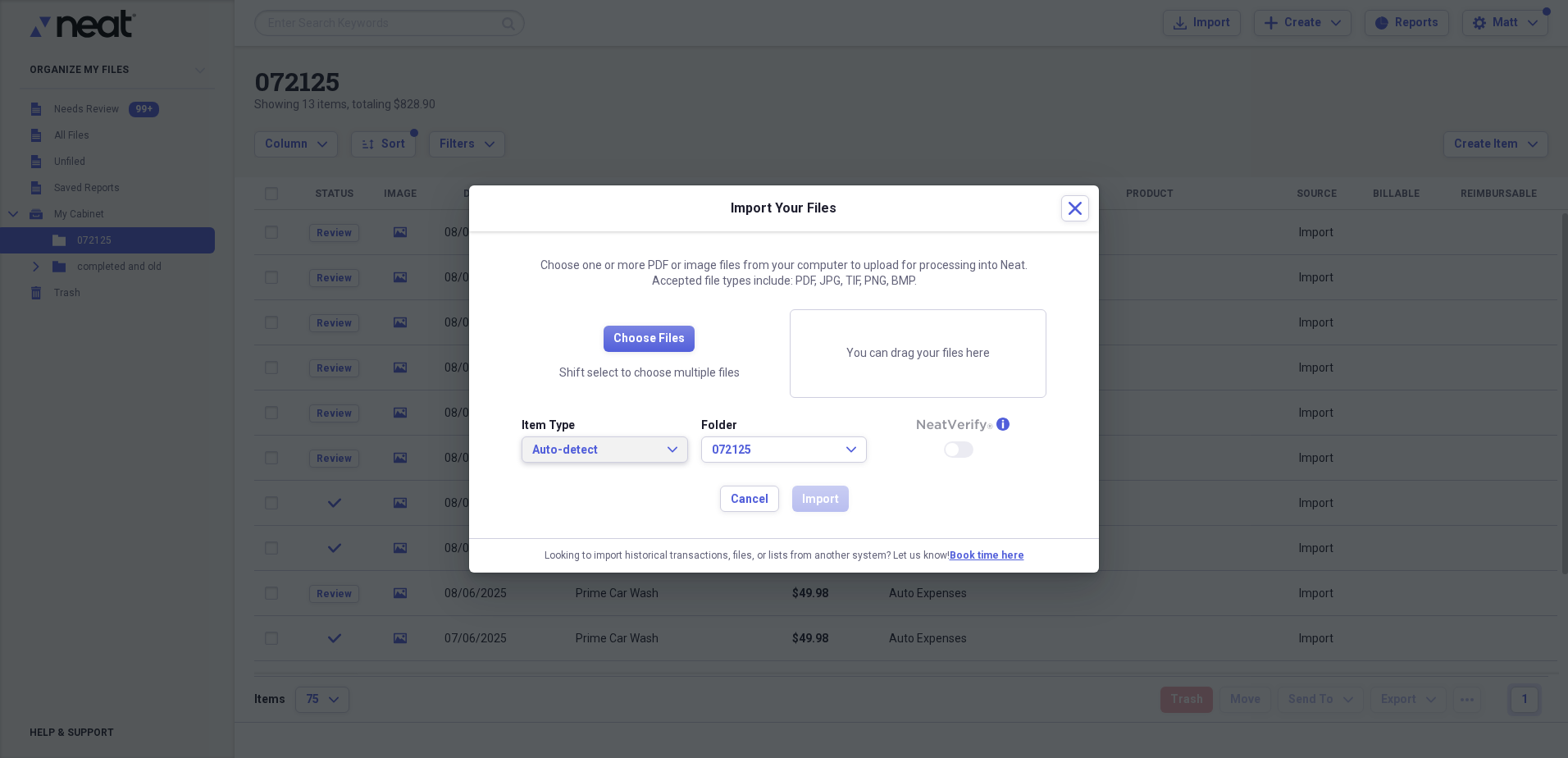 click on "Auto-detect Expand" at bounding box center [604, 450] 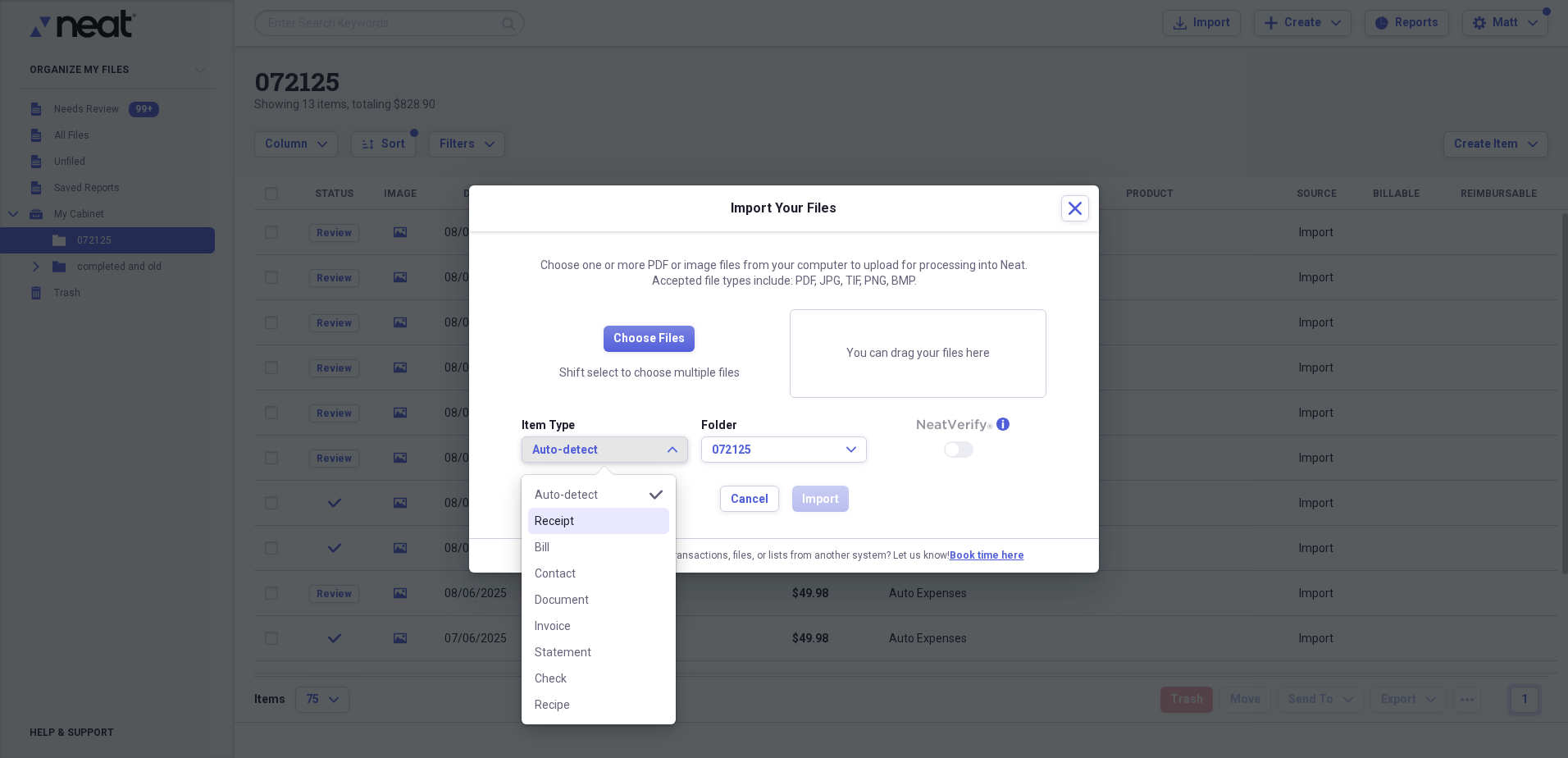 click on "Receipt" at bounding box center [589, 521] 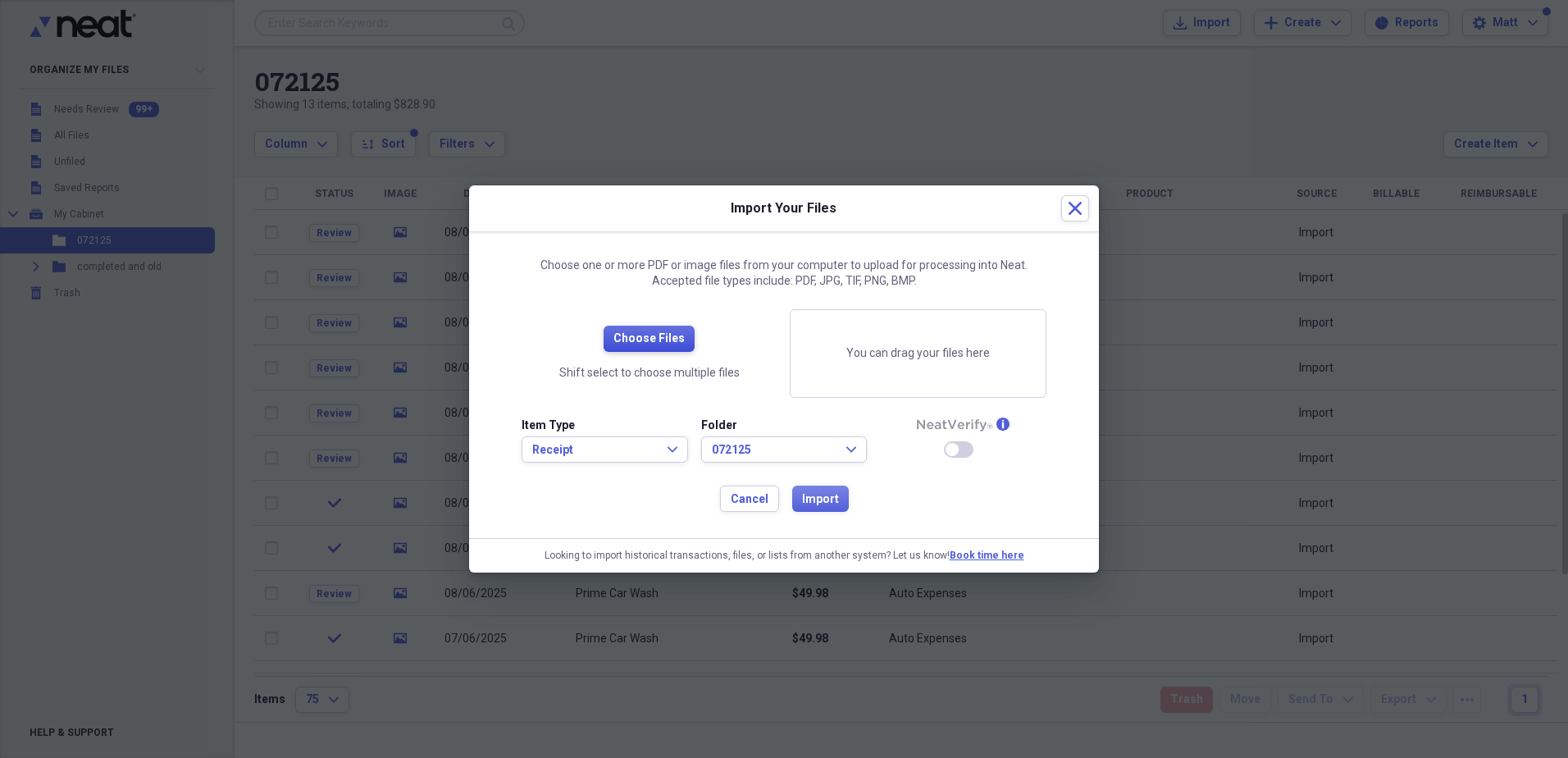 click on "Choose Files" at bounding box center [649, 339] 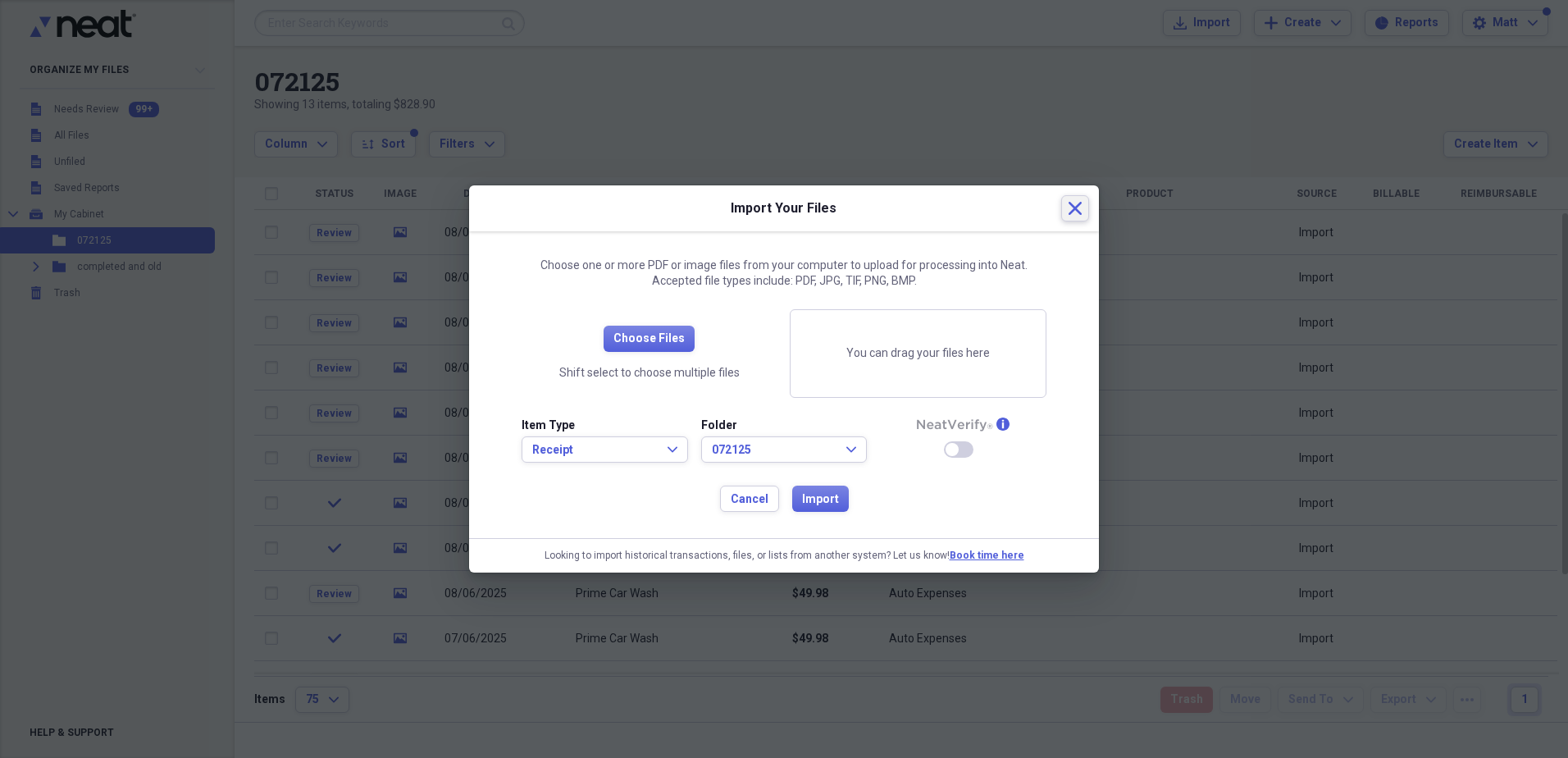 click on "Close" 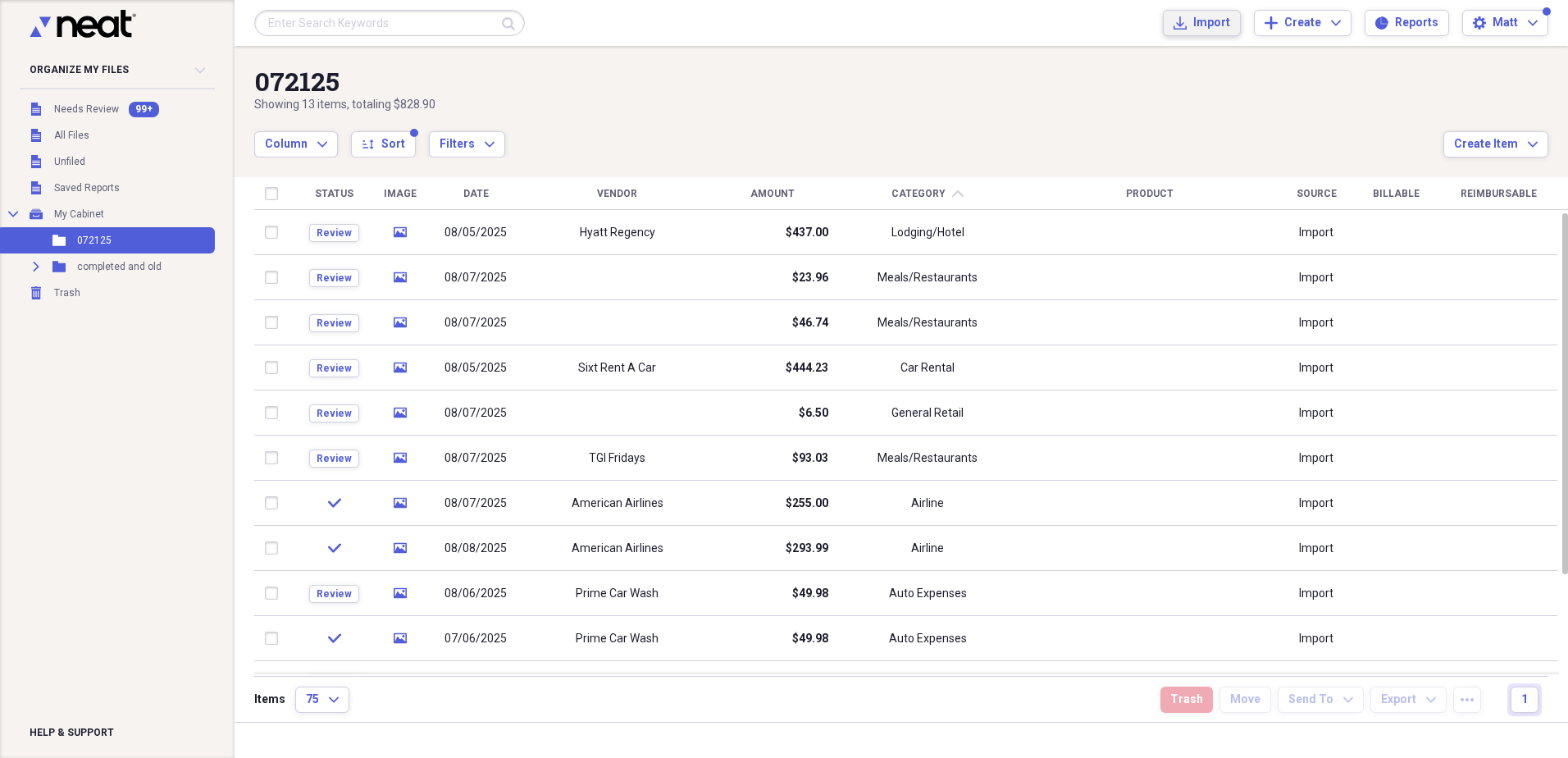 click on "Import" at bounding box center [1211, 23] 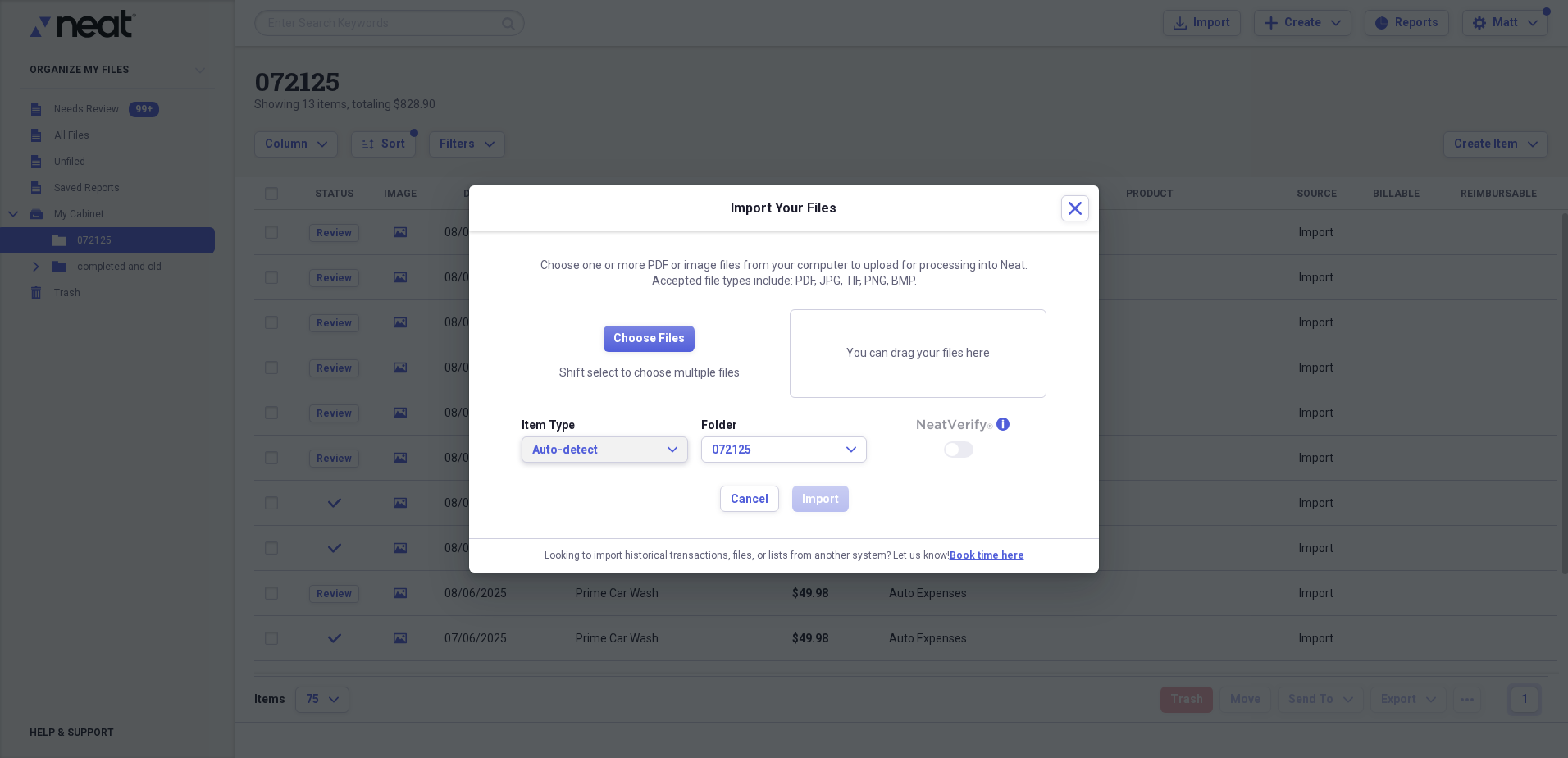 click on "Expand" 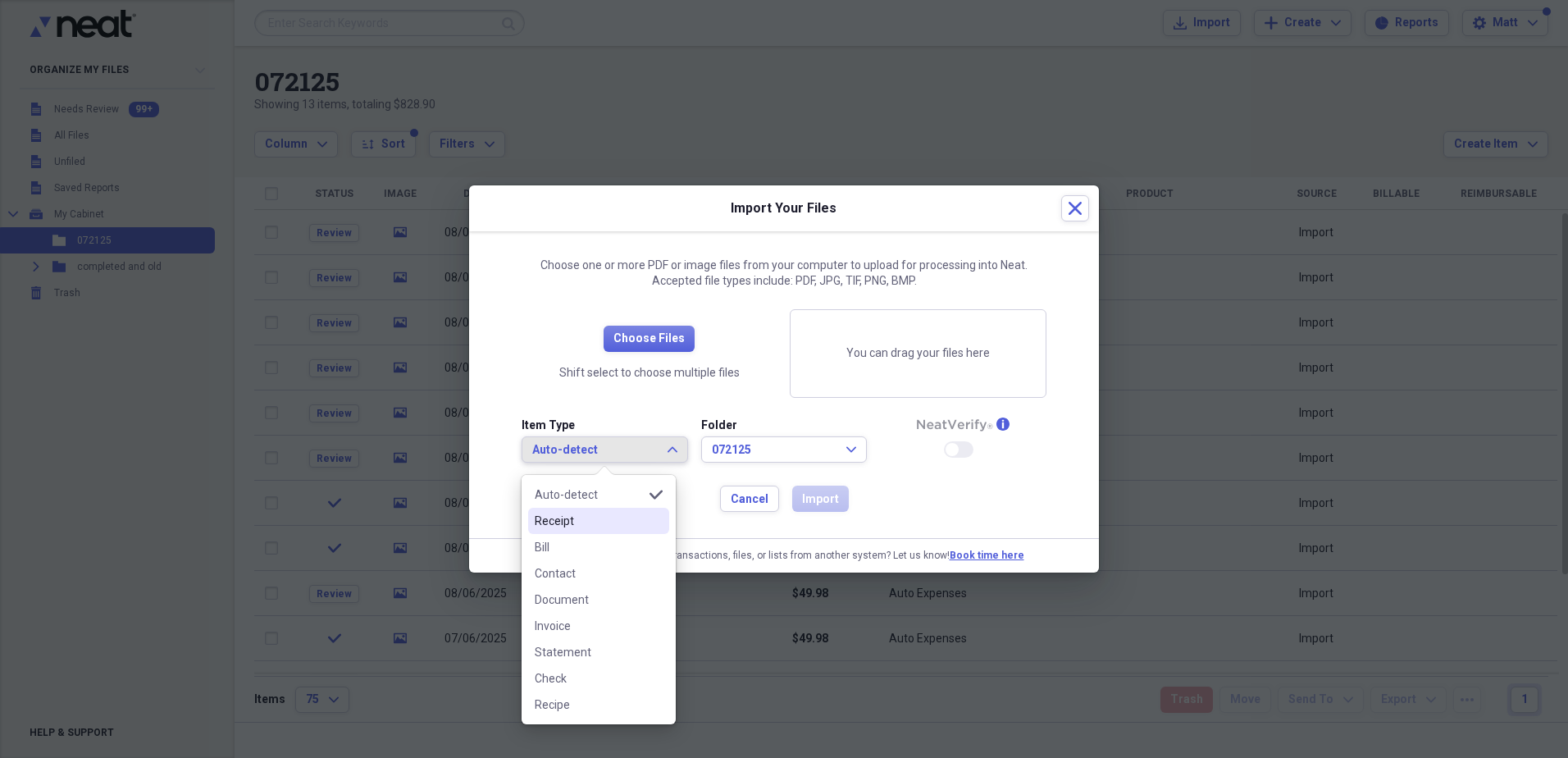 click on "Receipt" at bounding box center (589, 521) 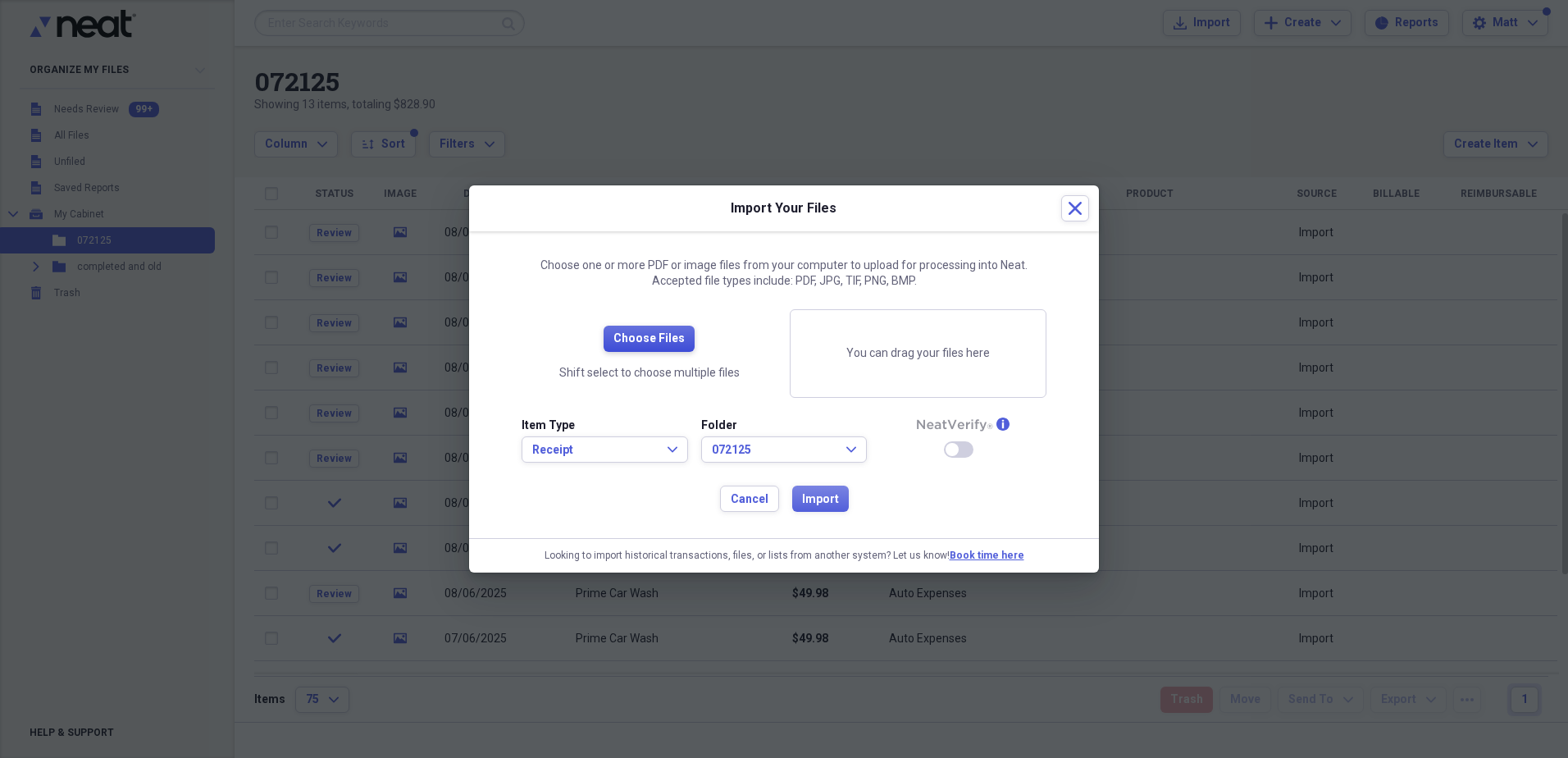 click on "Choose Files" at bounding box center (649, 339) 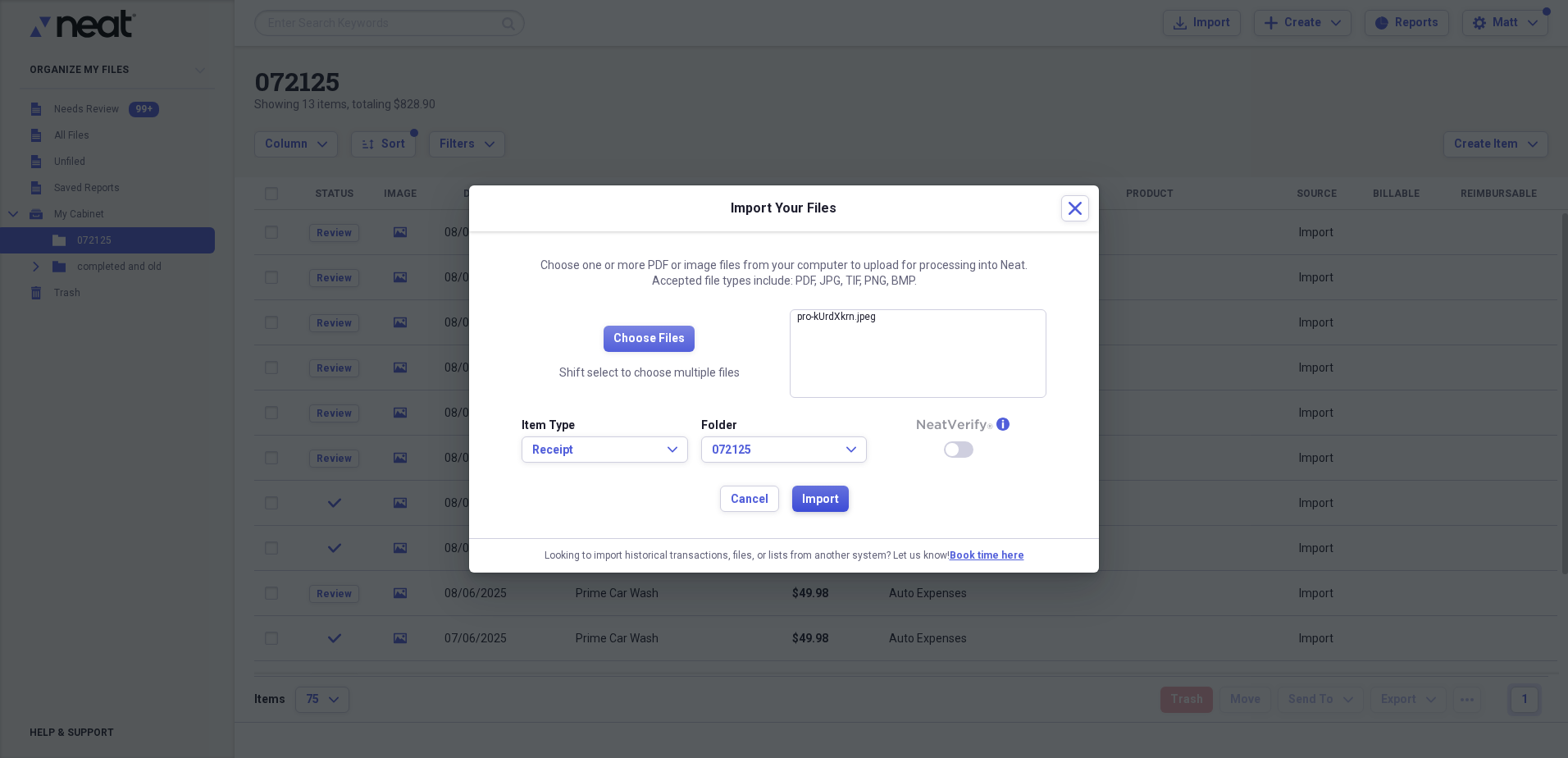 click on "Import" at bounding box center [820, 500] 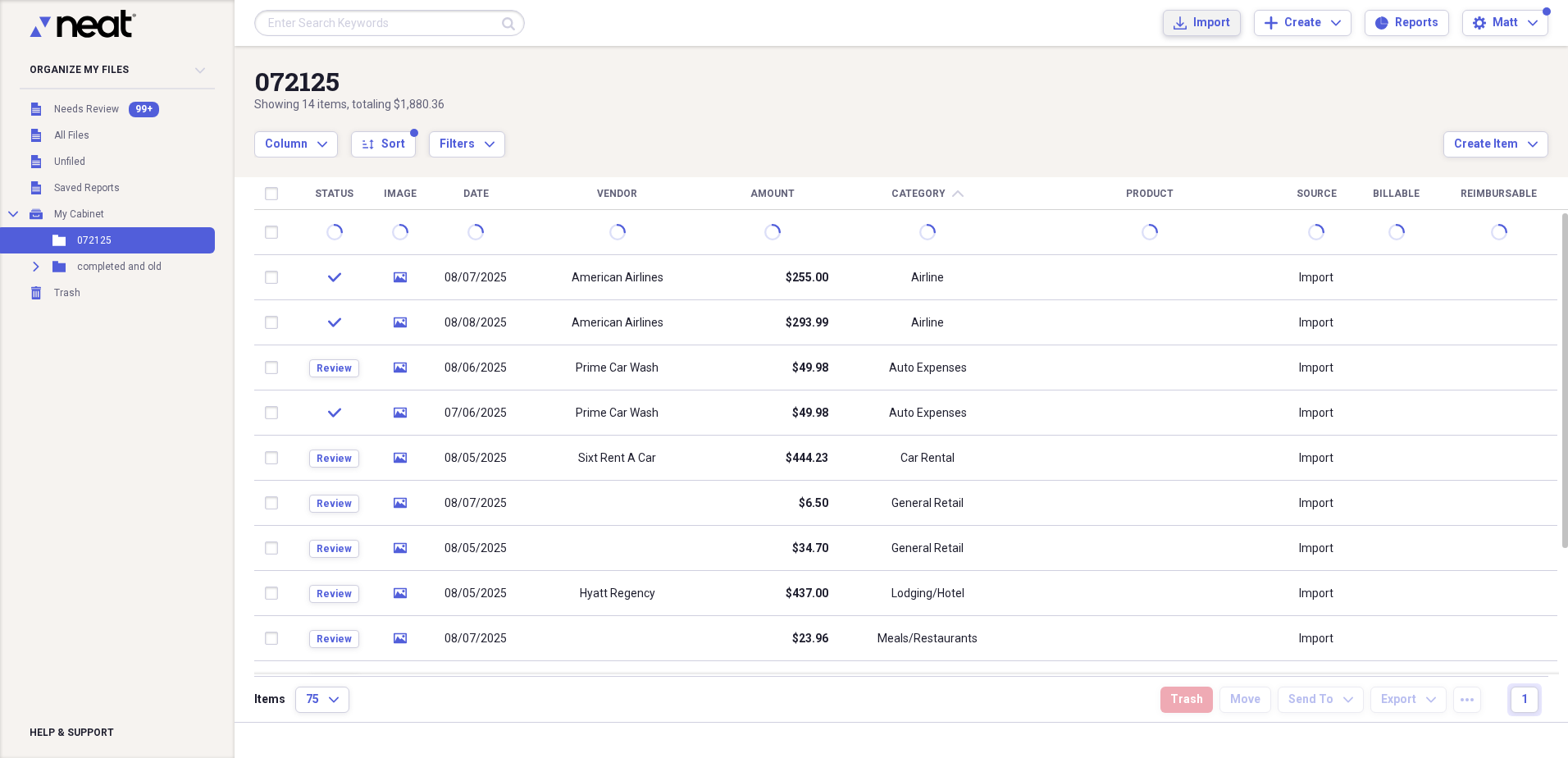 click on "Import Import" at bounding box center (1201, 23) 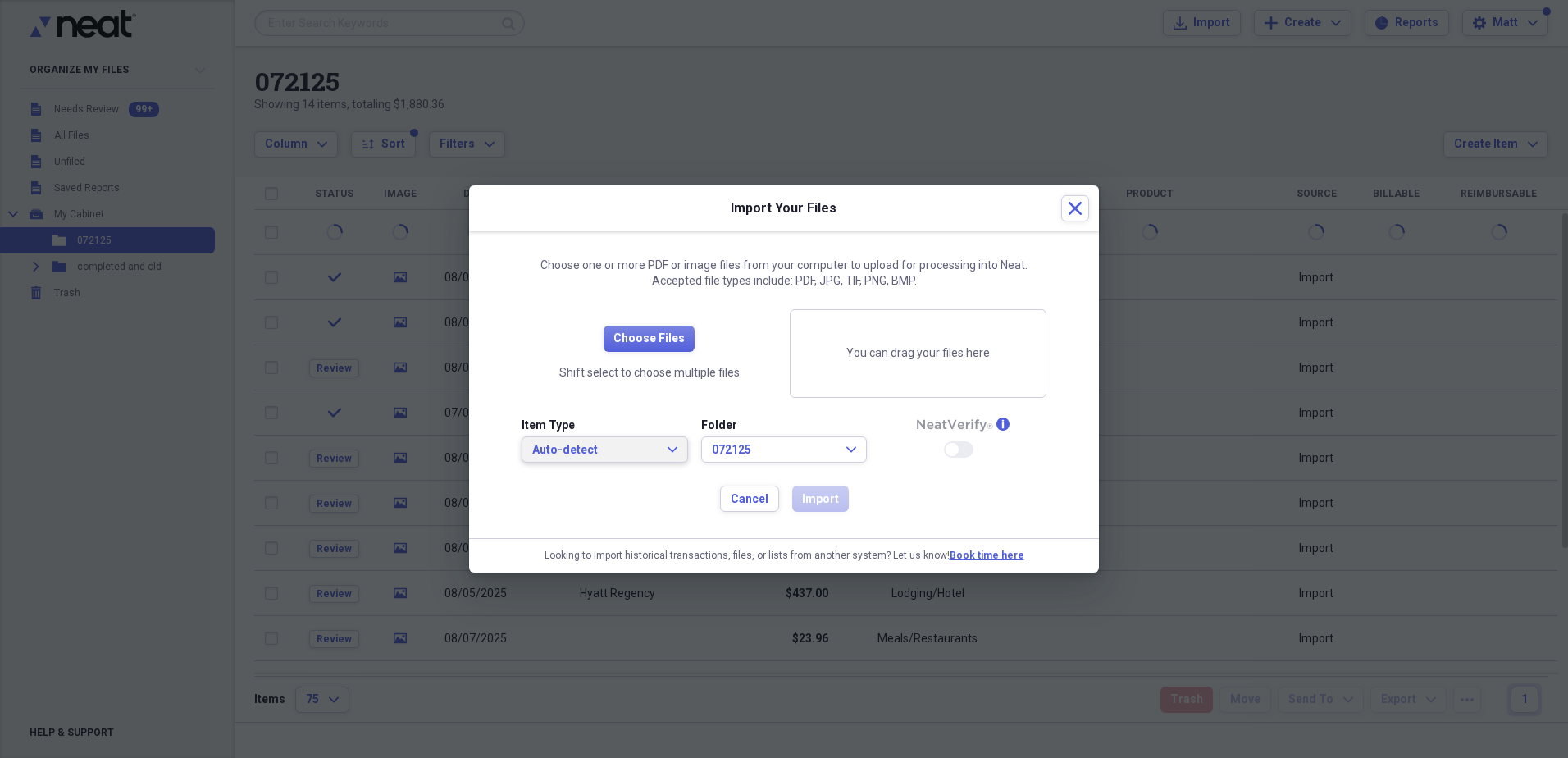 click on "Auto-detect" at bounding box center [595, 450] 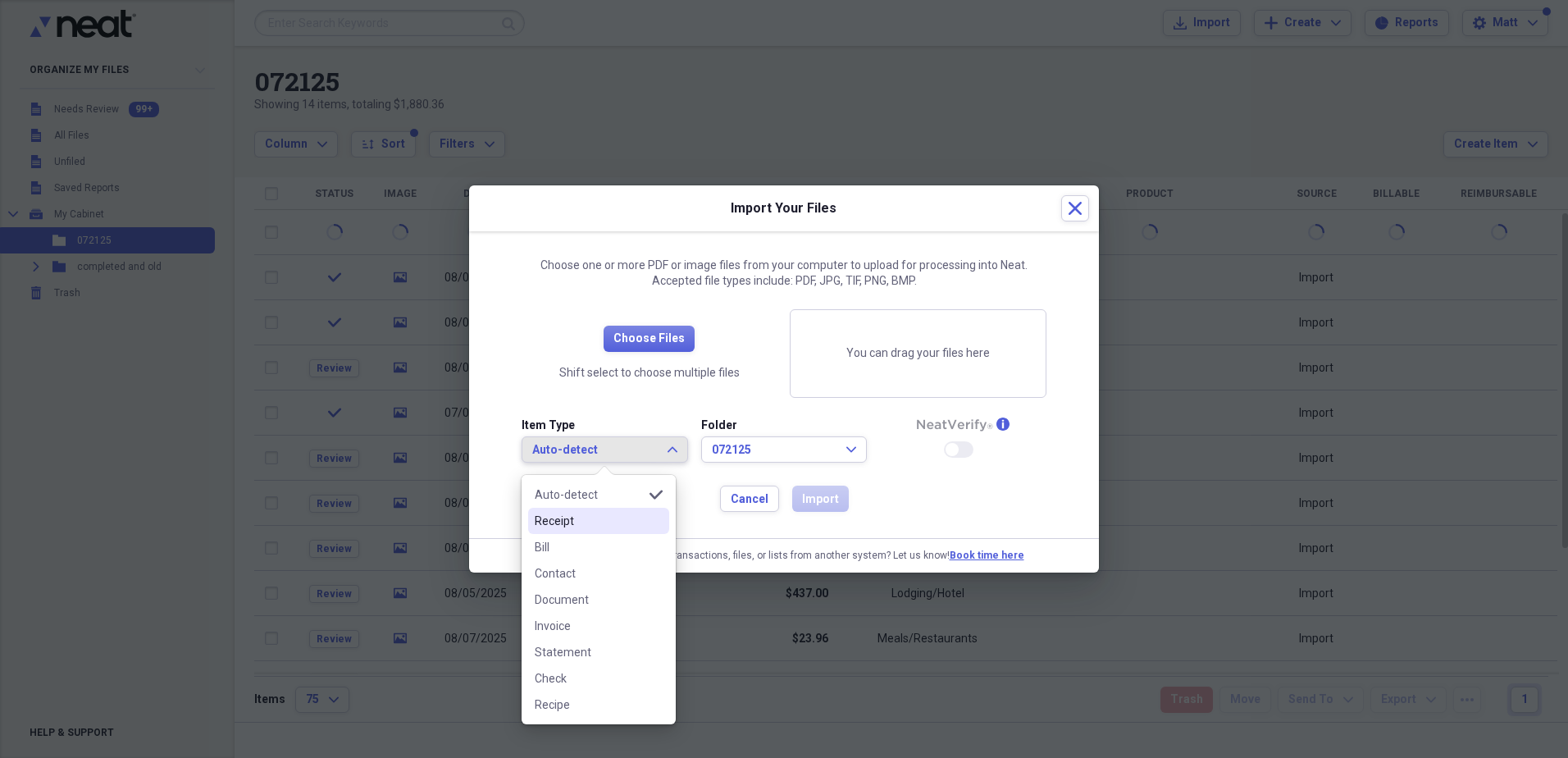 click on "Receipt" at bounding box center [599, 521] 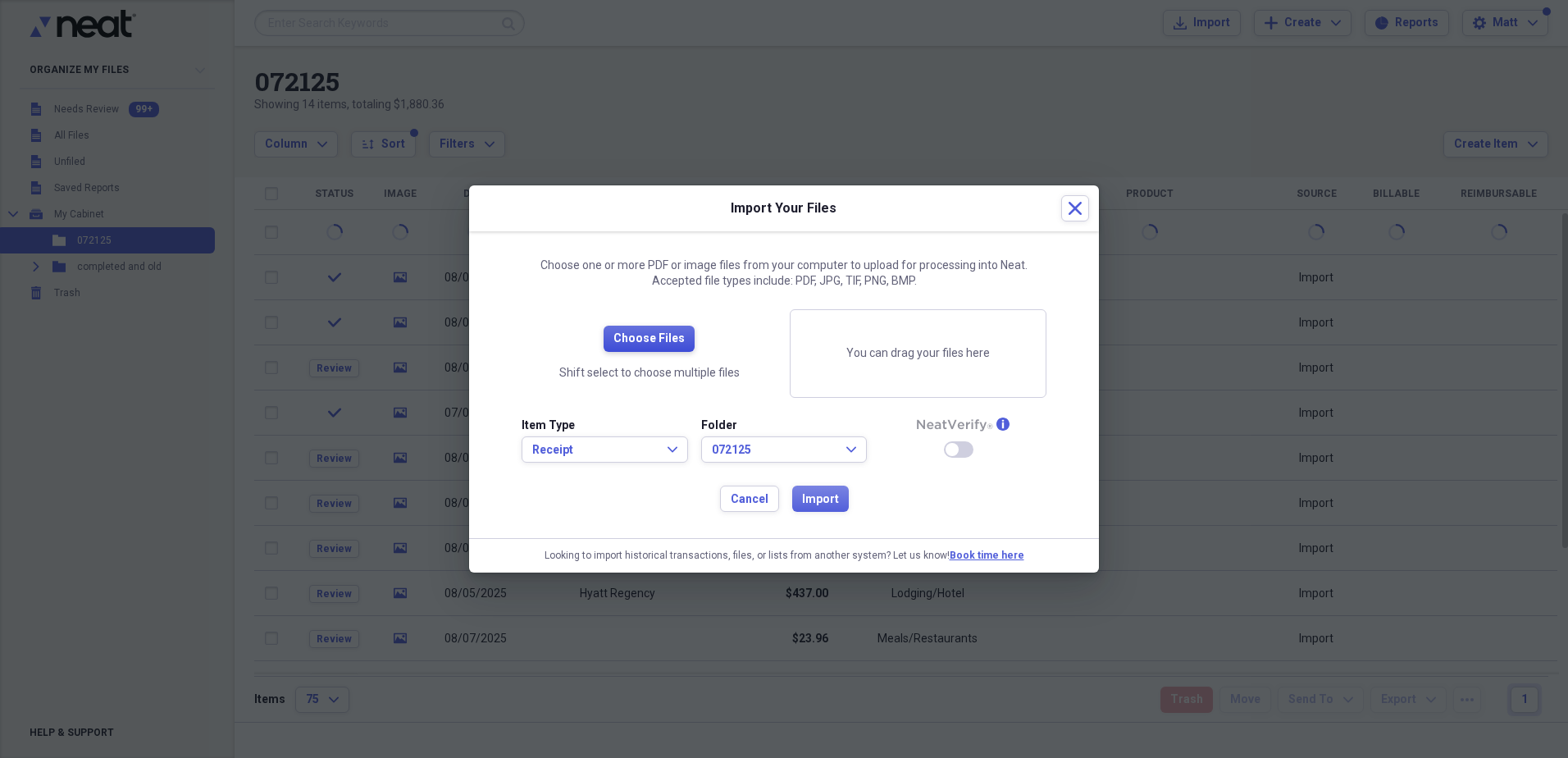 click on "Choose Files" at bounding box center (649, 339) 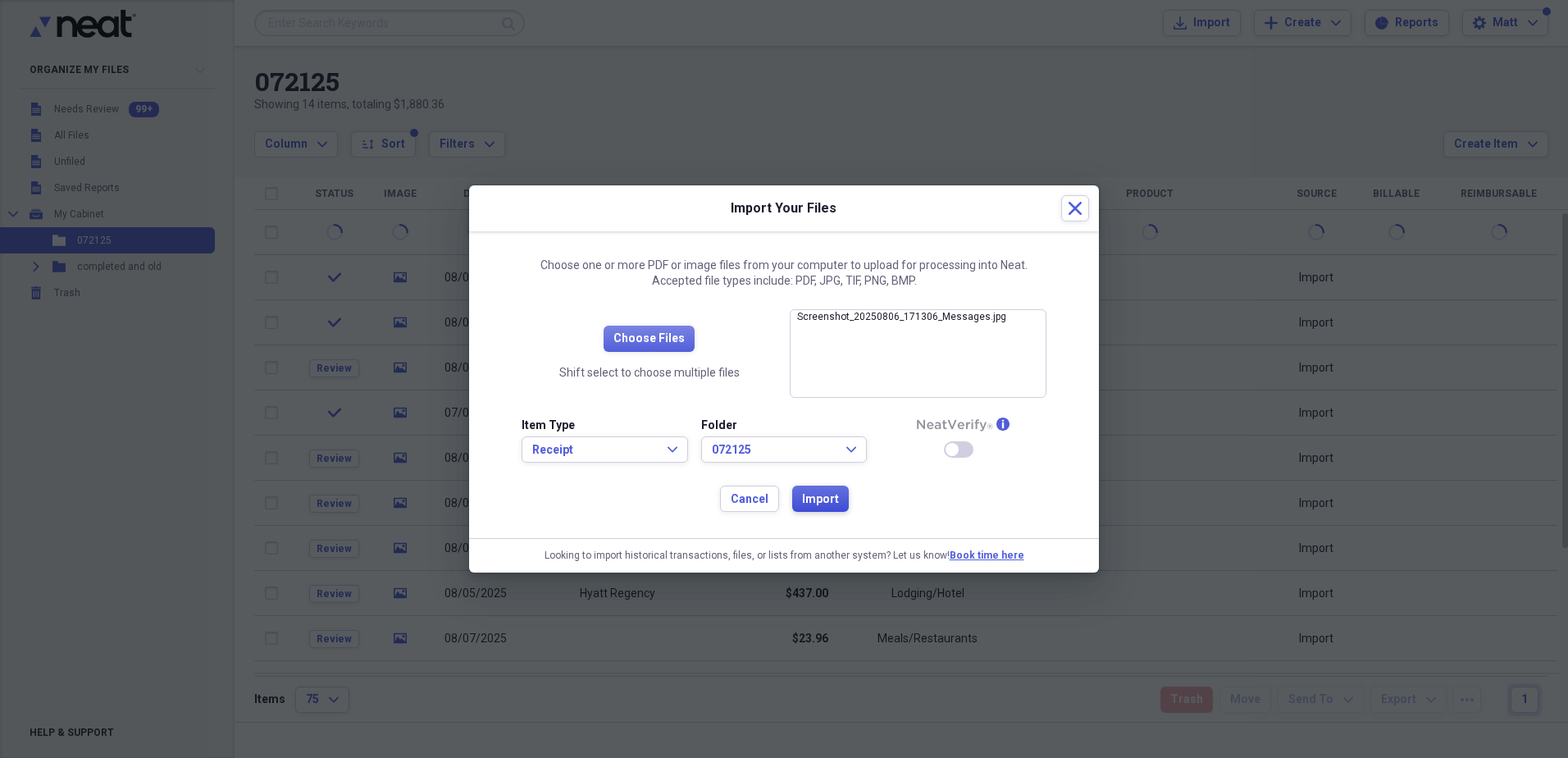 click on "Import" at bounding box center (820, 500) 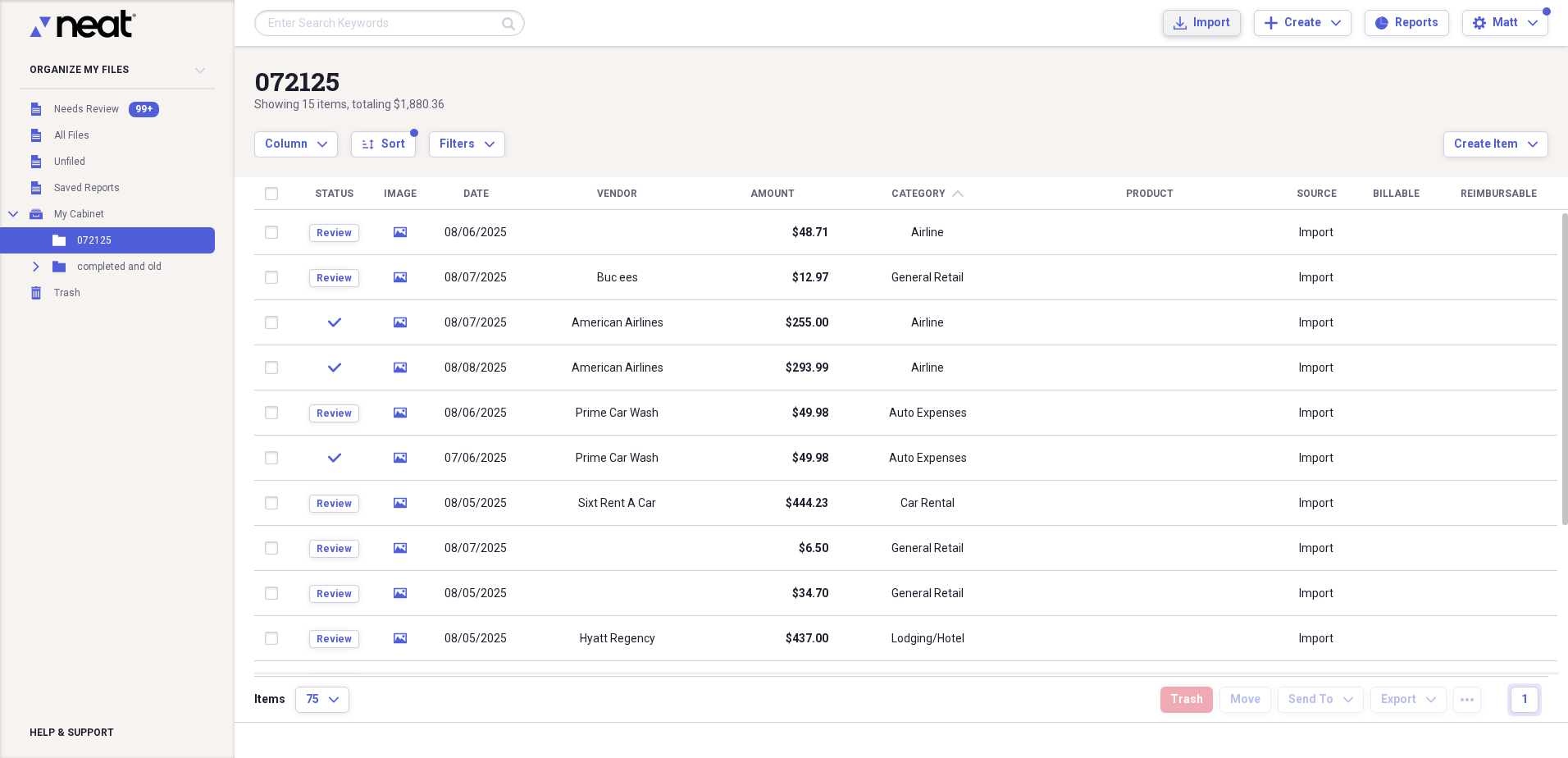 click on "Import" at bounding box center (1211, 23) 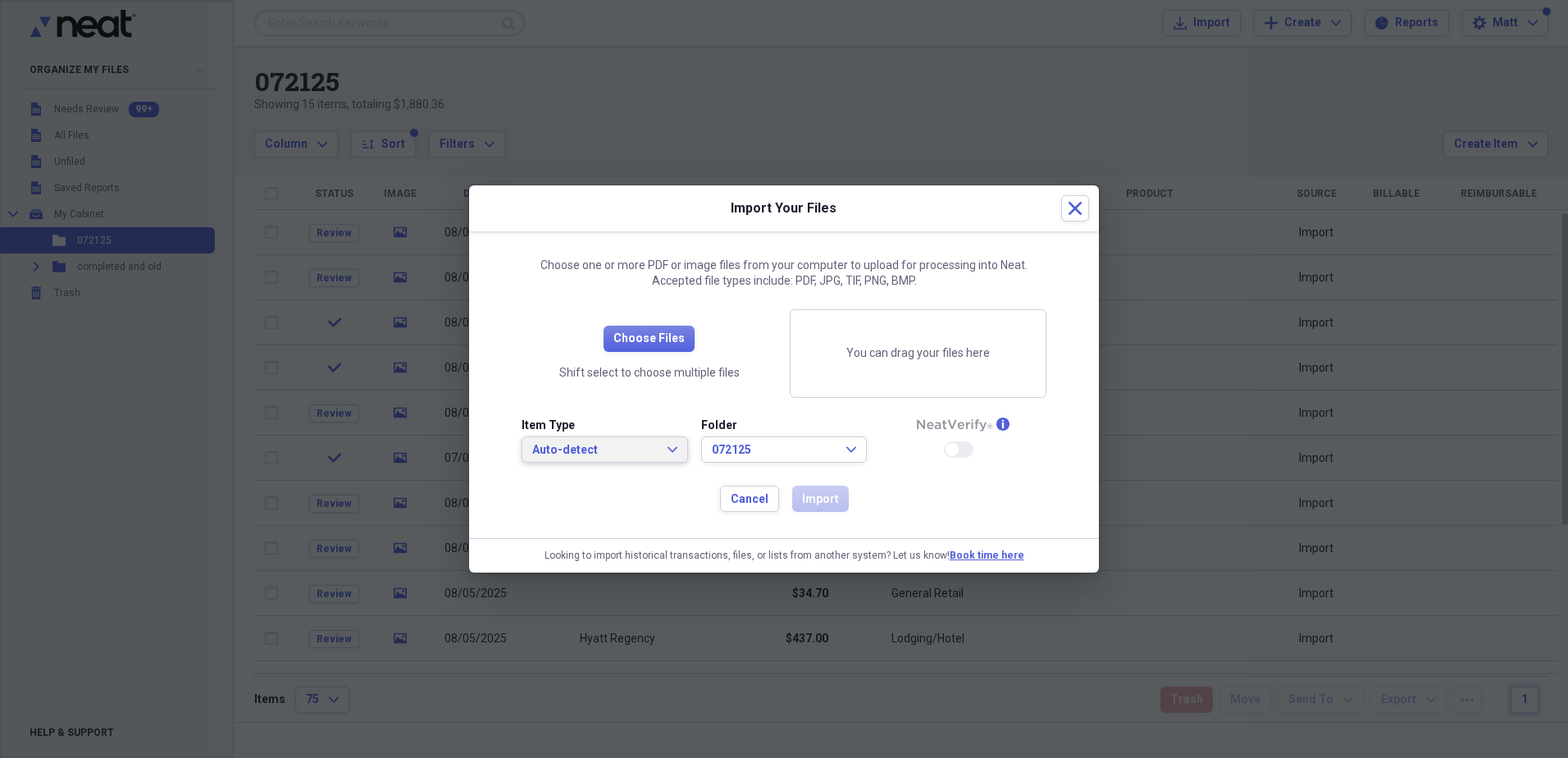 click on "Auto-detect Expand" at bounding box center [604, 450] 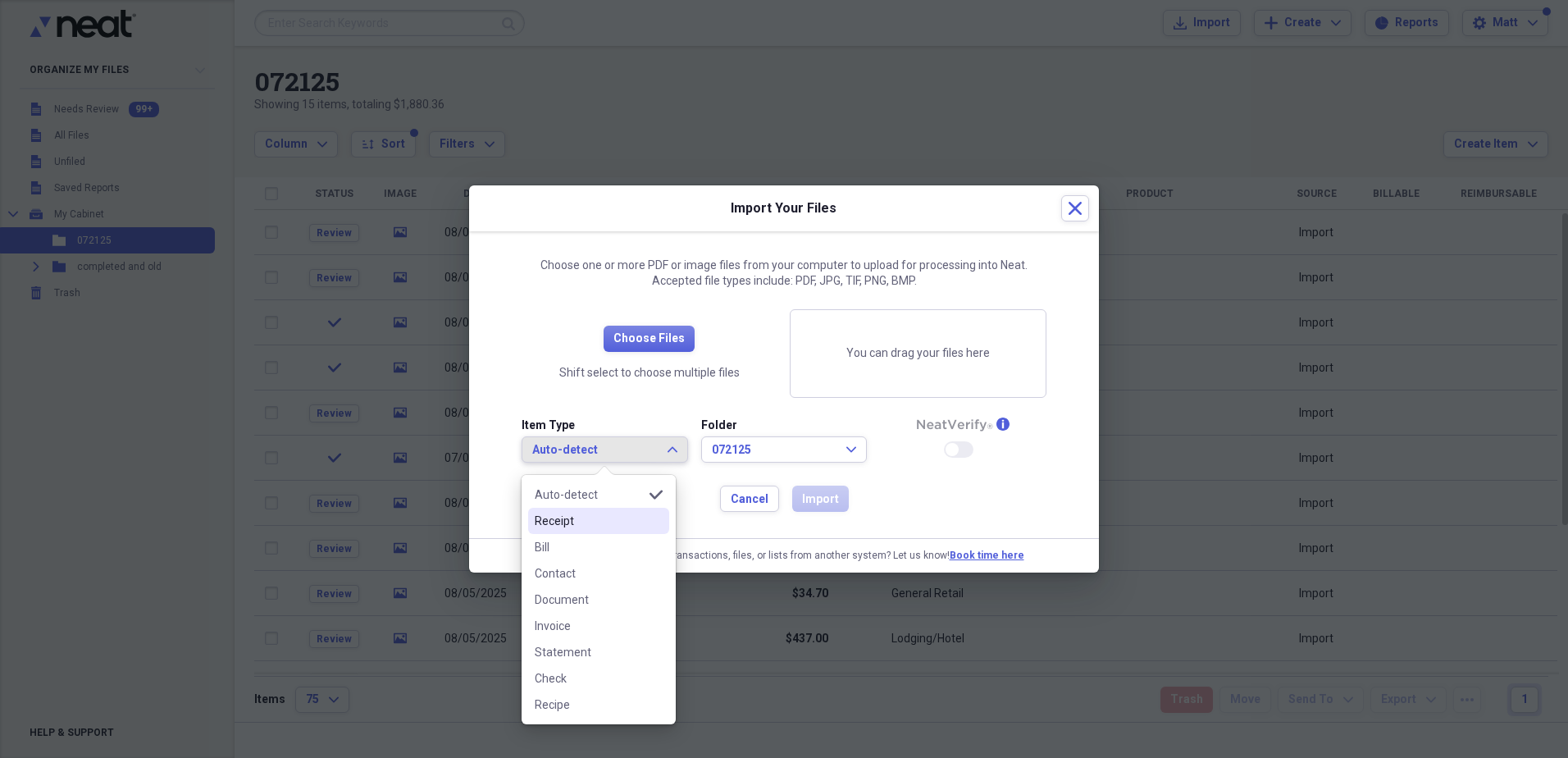 click on "Receipt" at bounding box center [599, 521] 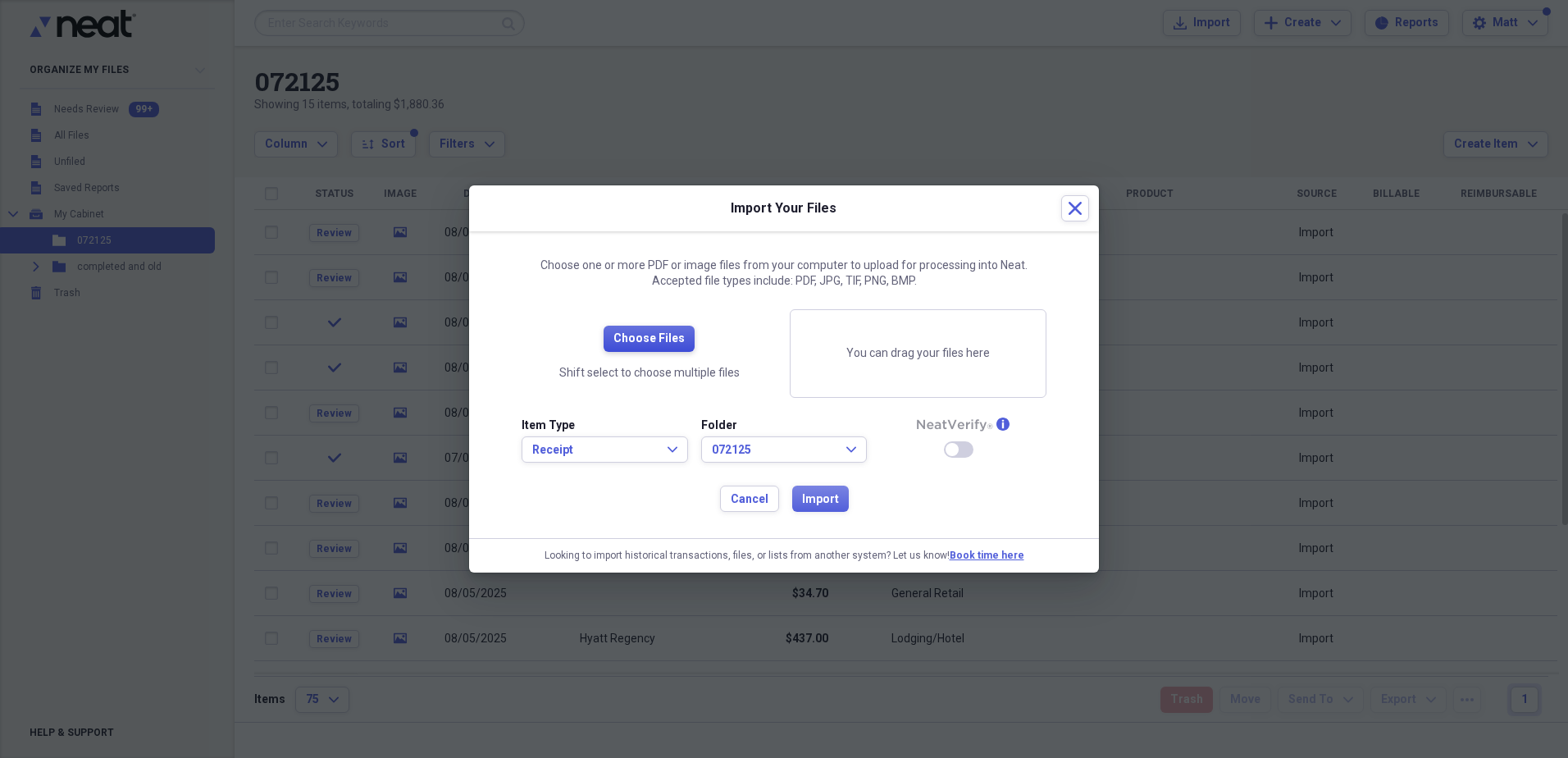 click on "Choose Files" at bounding box center [649, 339] 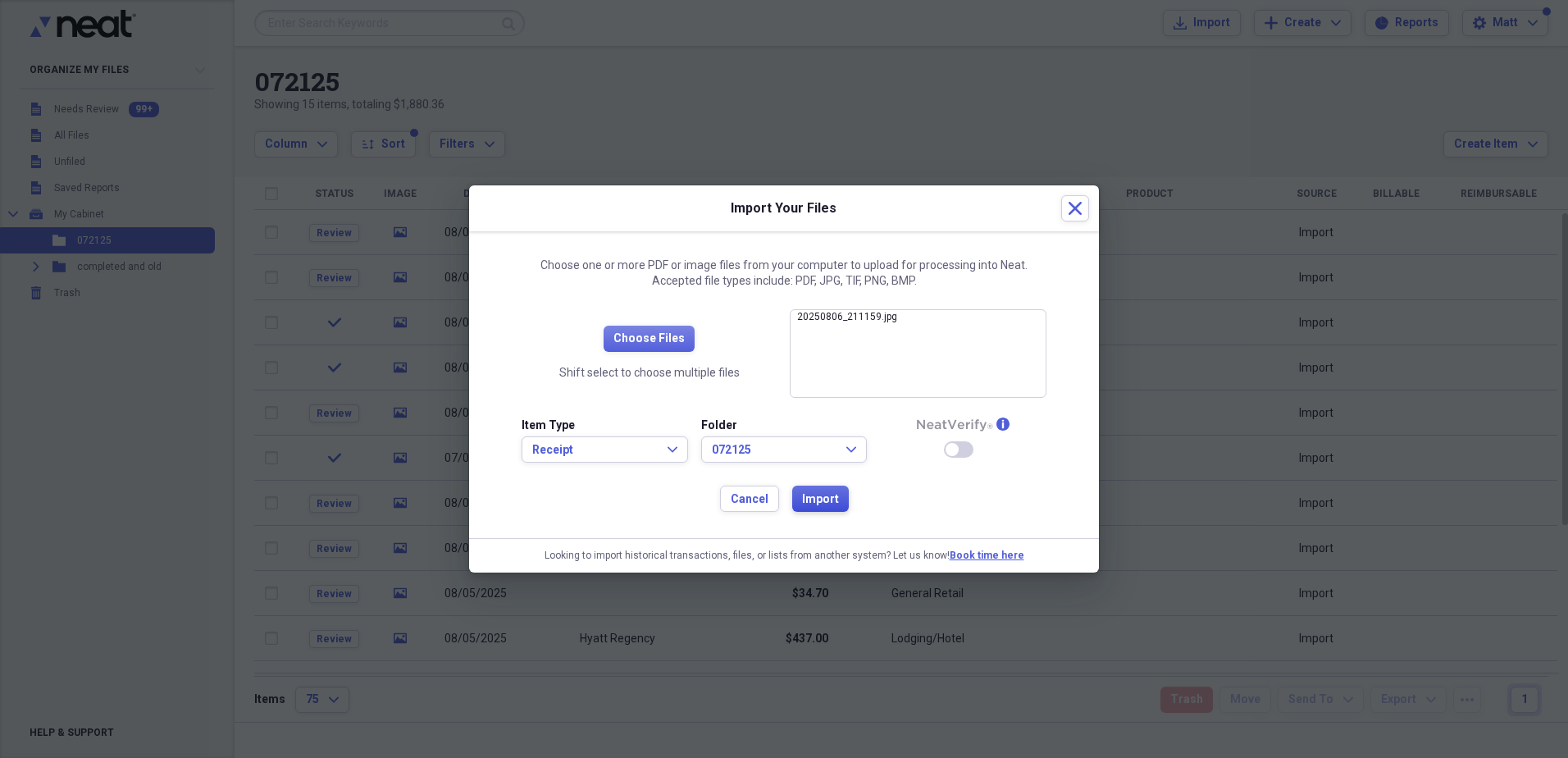 click on "Import" at bounding box center (820, 500) 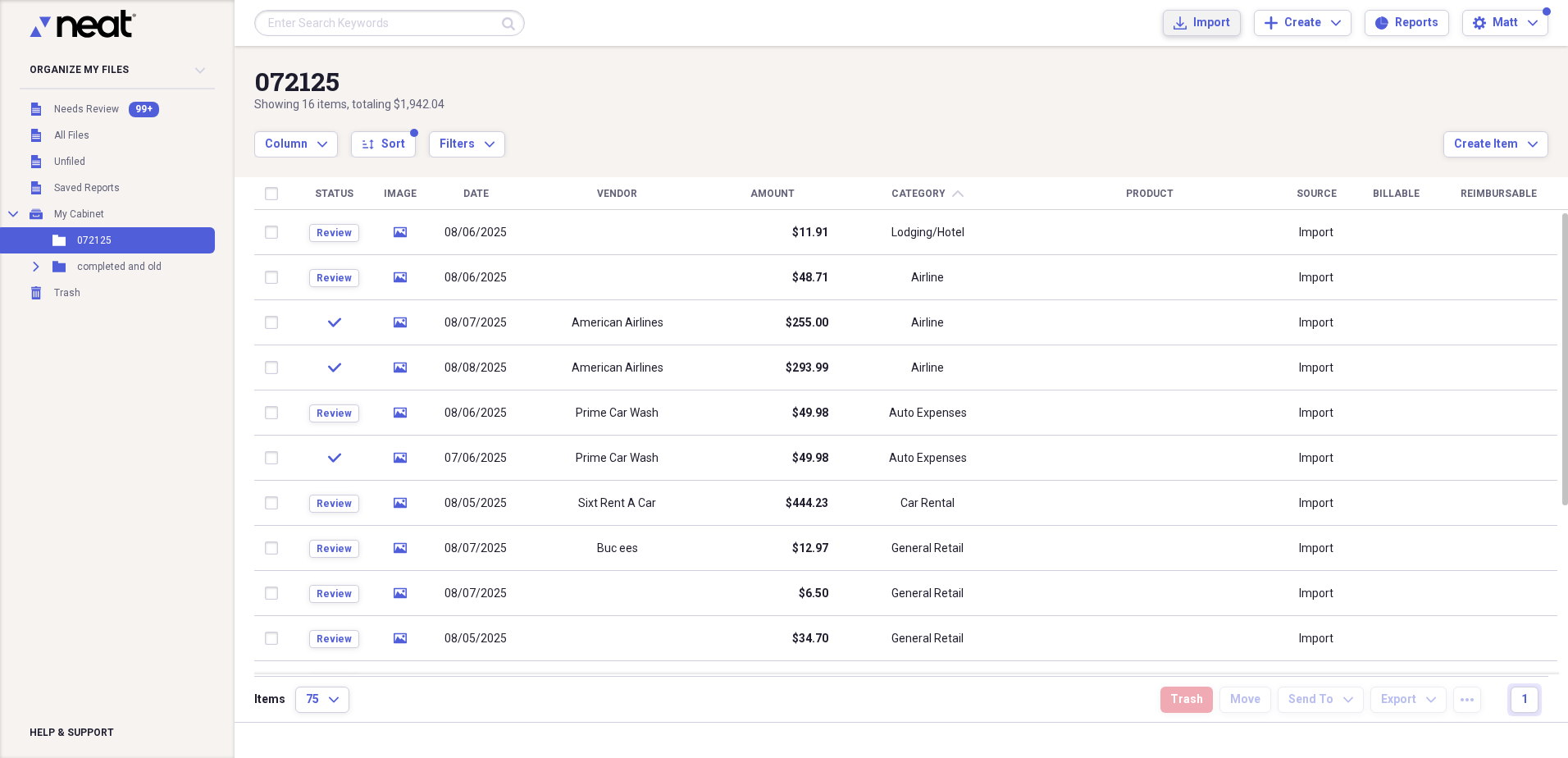 click on "Import Import" at bounding box center (1201, 23) 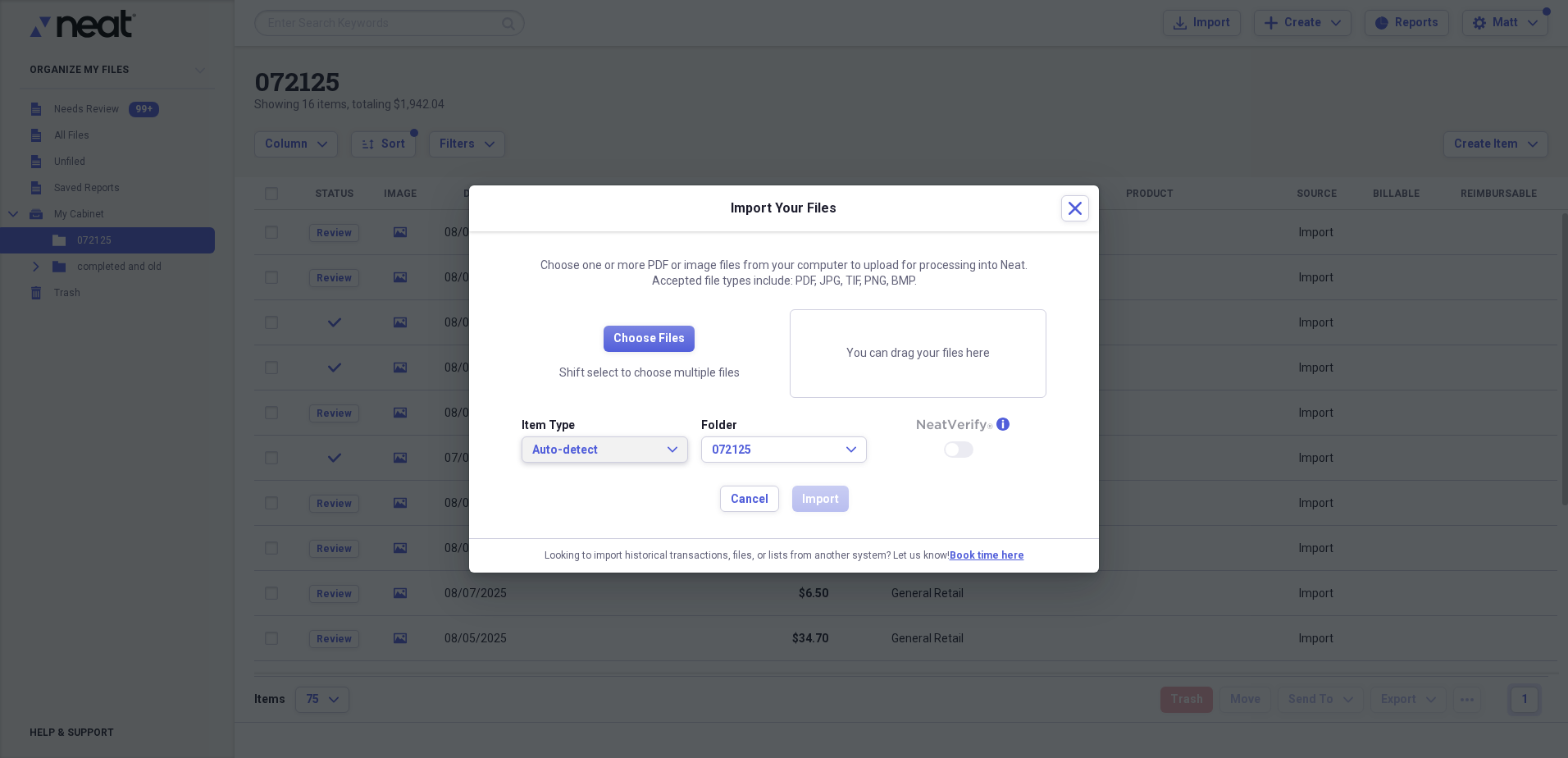 click on "Auto-detect" at bounding box center [595, 450] 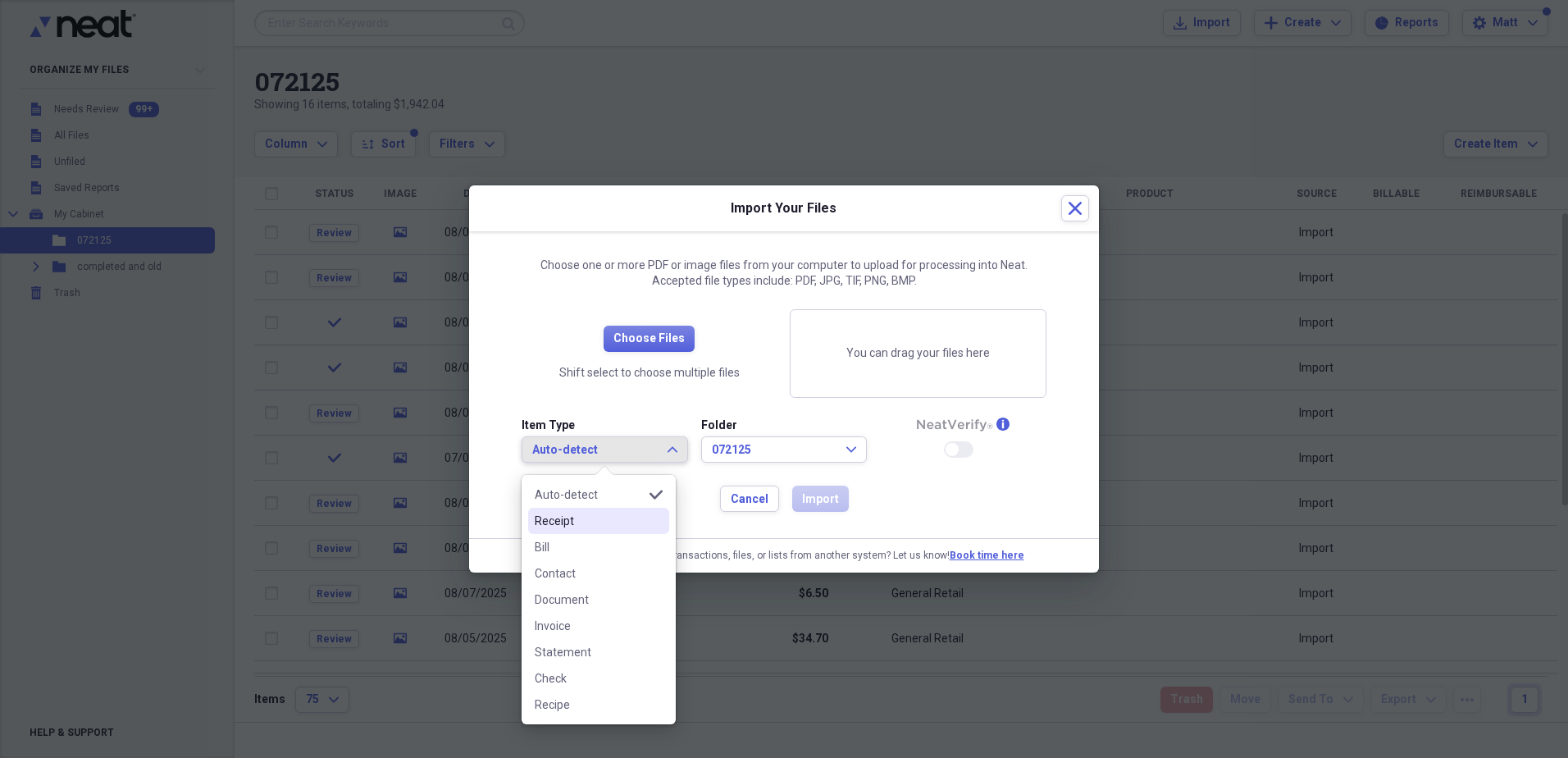 click on "Receipt" at bounding box center [589, 521] 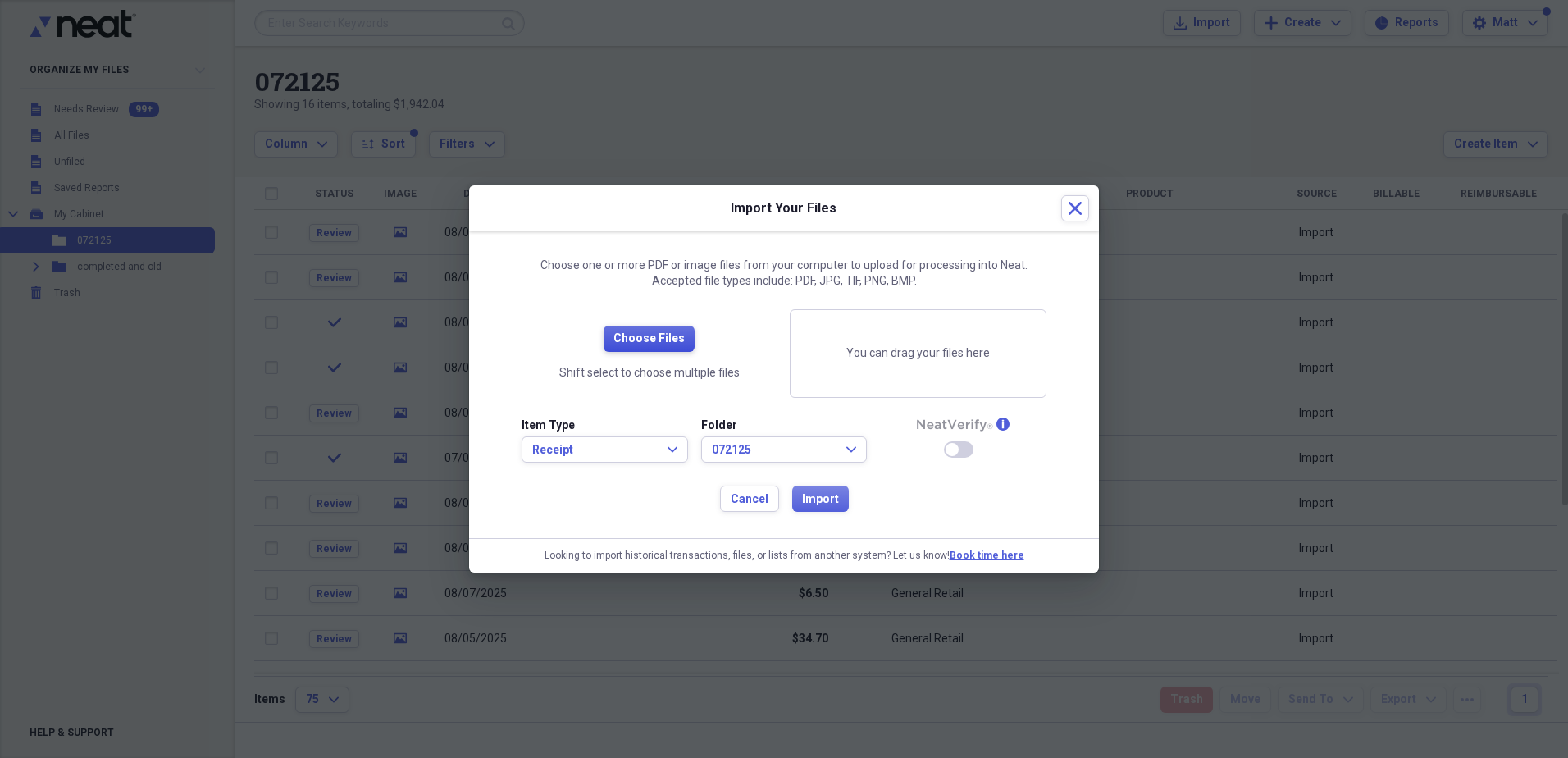 click on "Choose Files" at bounding box center [649, 339] 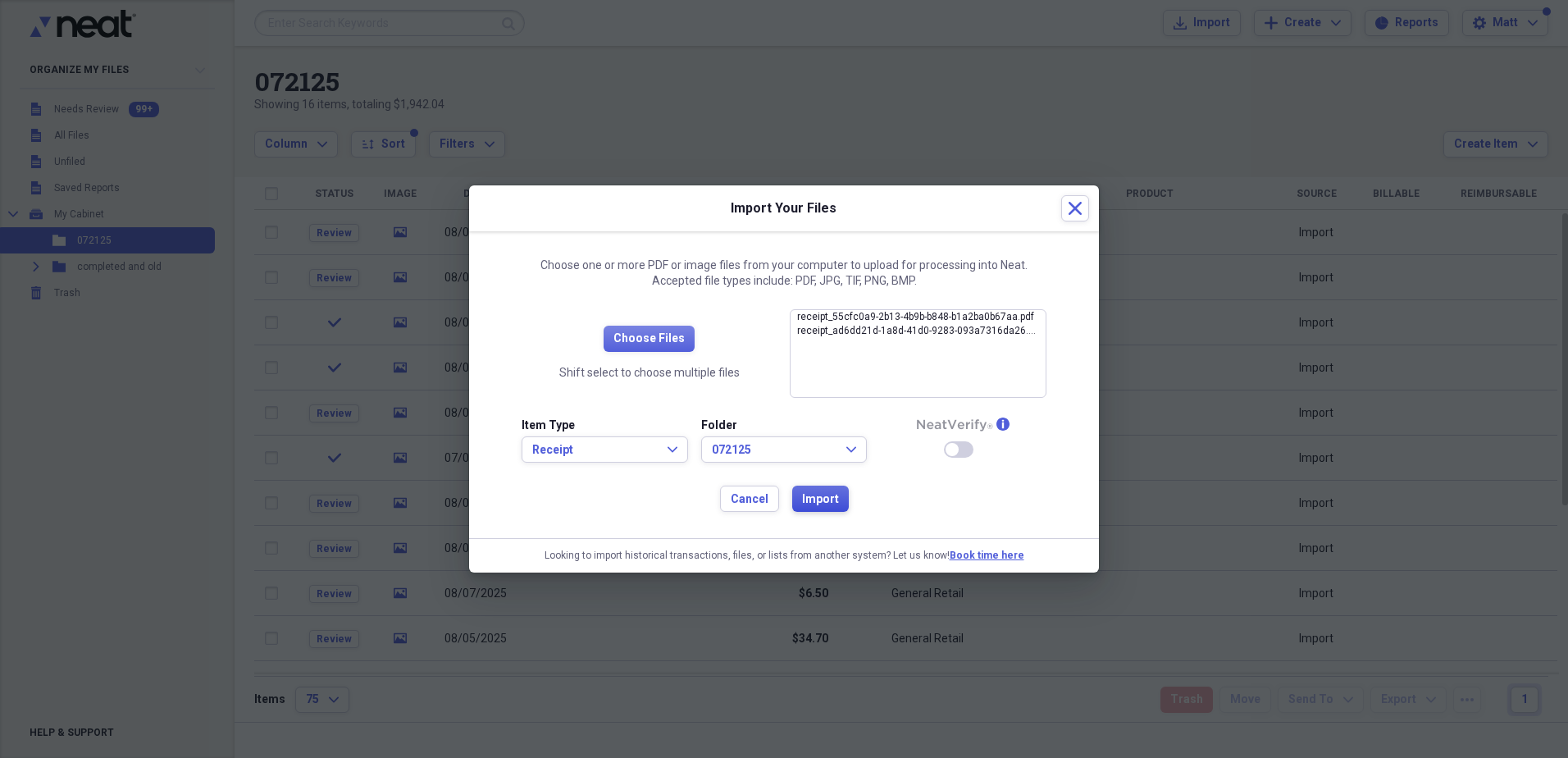 click on "Import" at bounding box center (820, 500) 